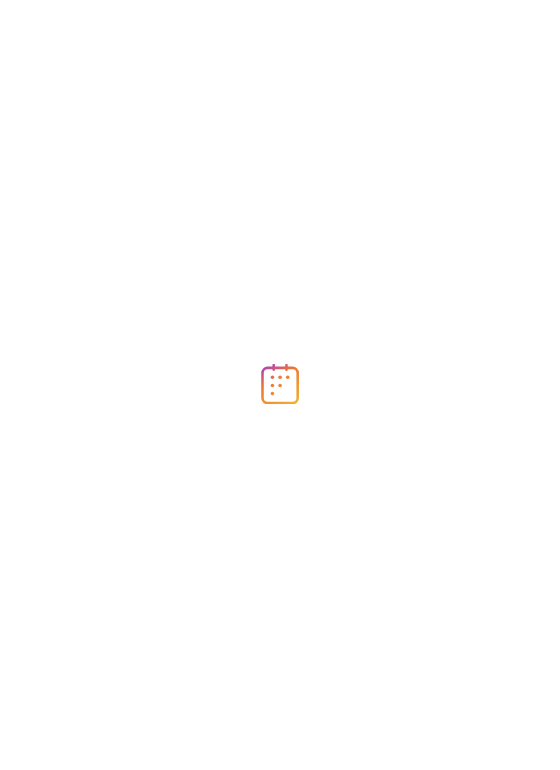scroll, scrollTop: 0, scrollLeft: 0, axis: both 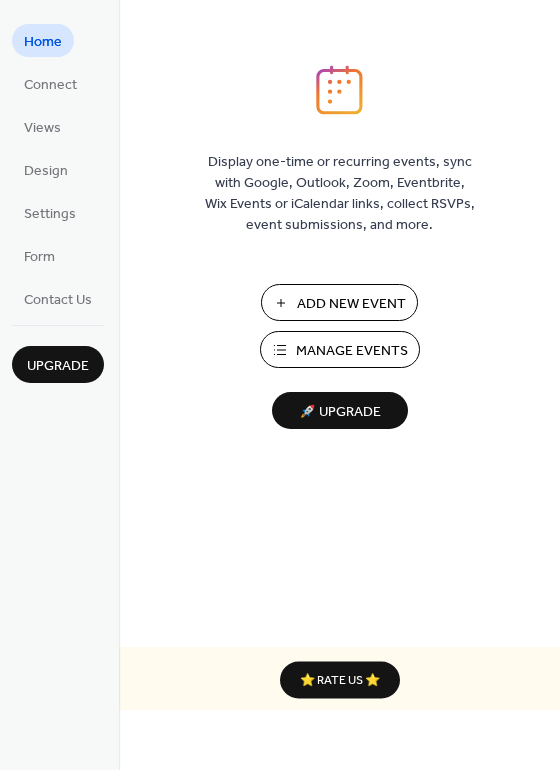 click on "Manage Events" at bounding box center (352, 351) 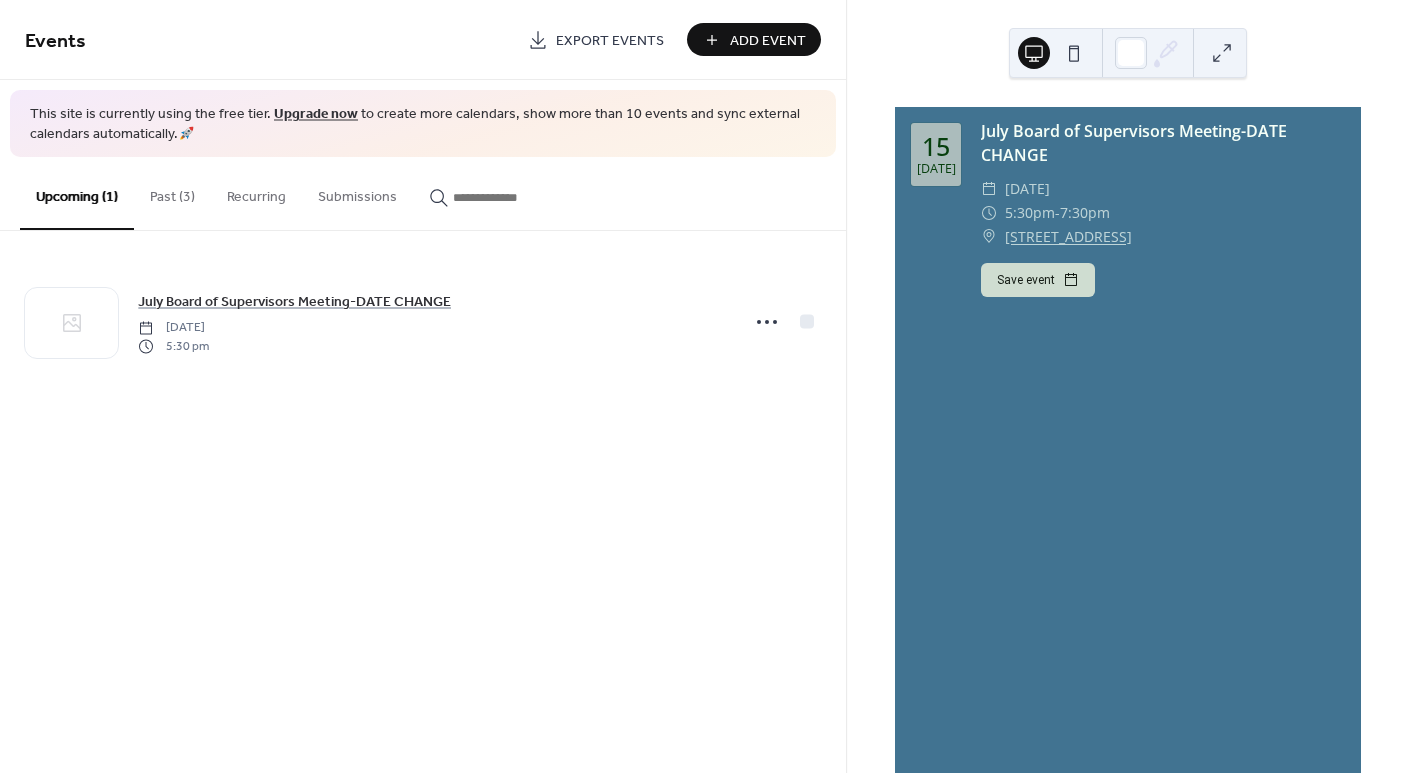 scroll, scrollTop: 0, scrollLeft: 0, axis: both 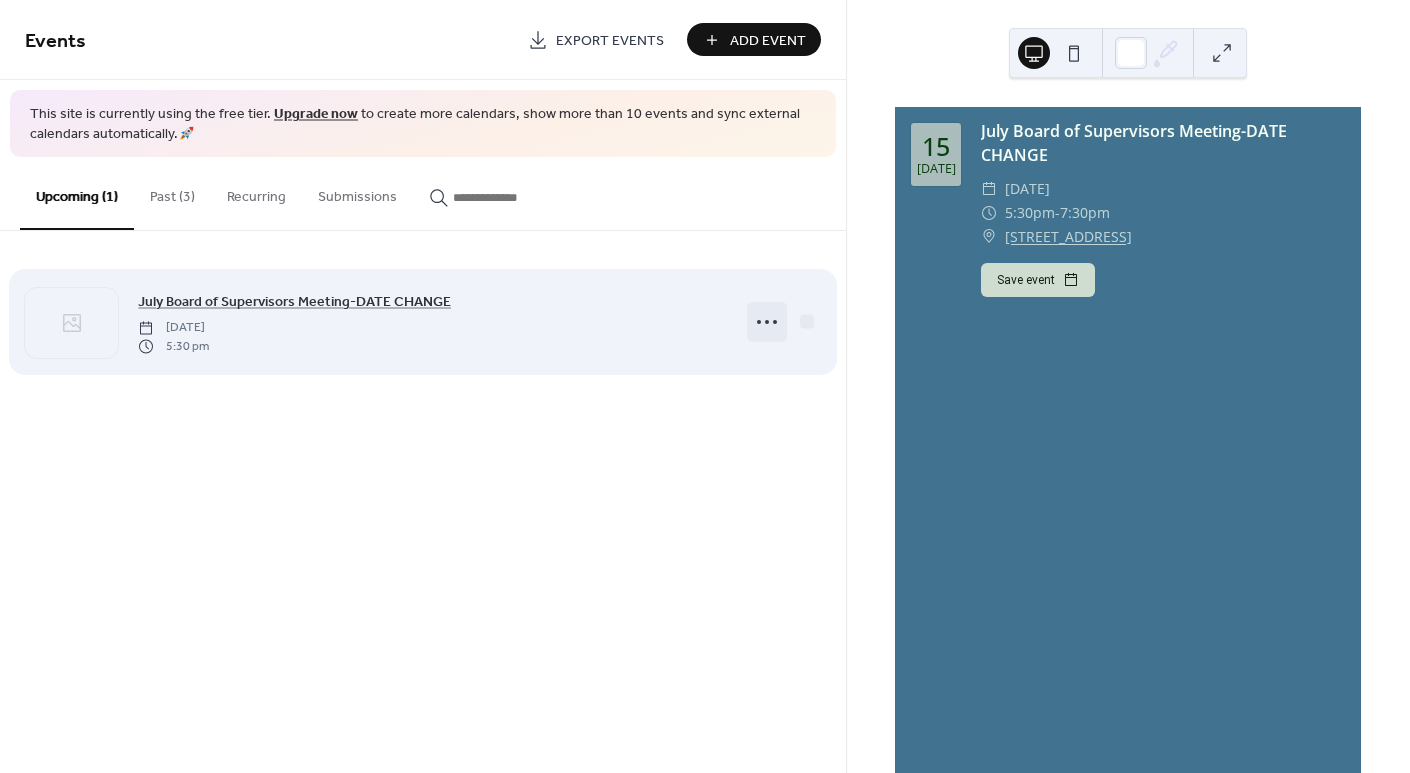 click 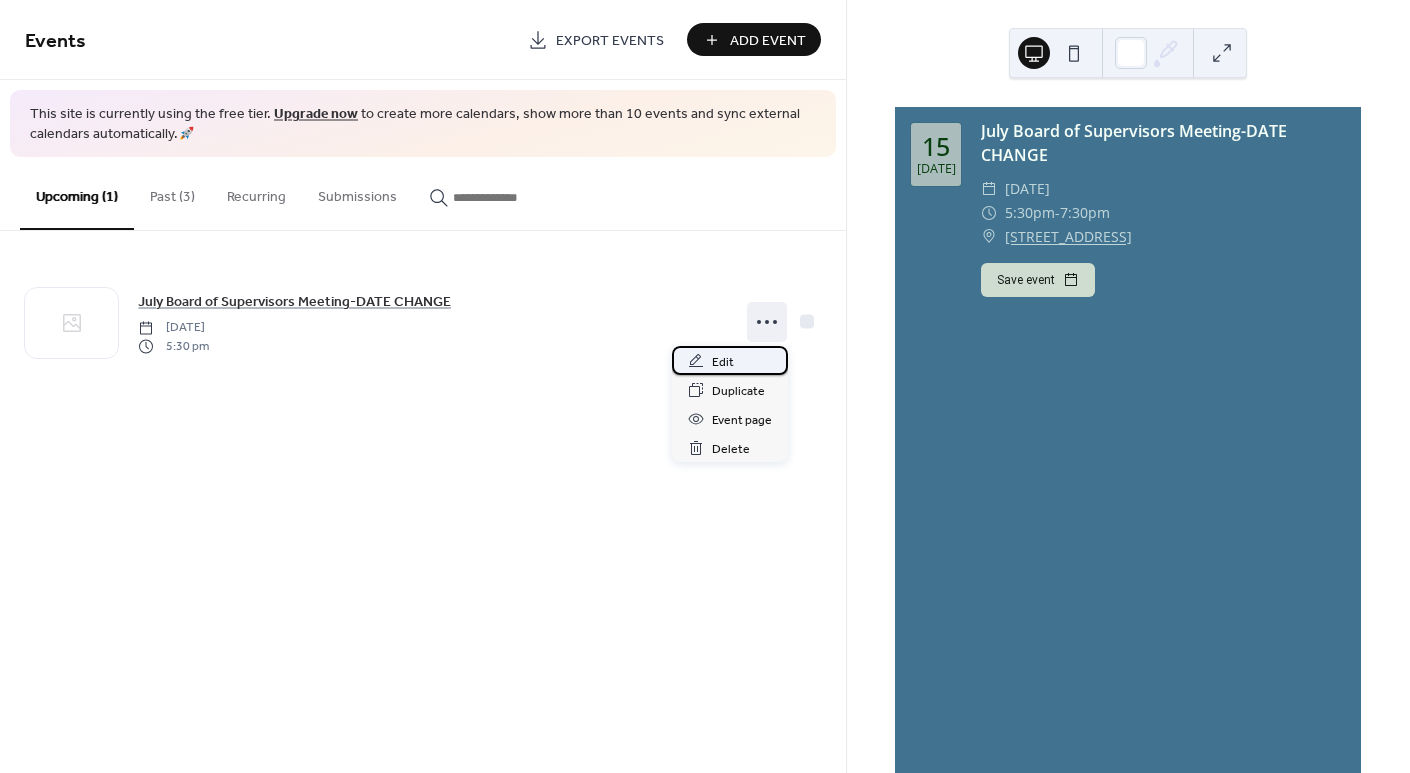 click on "Edit" at bounding box center [723, 362] 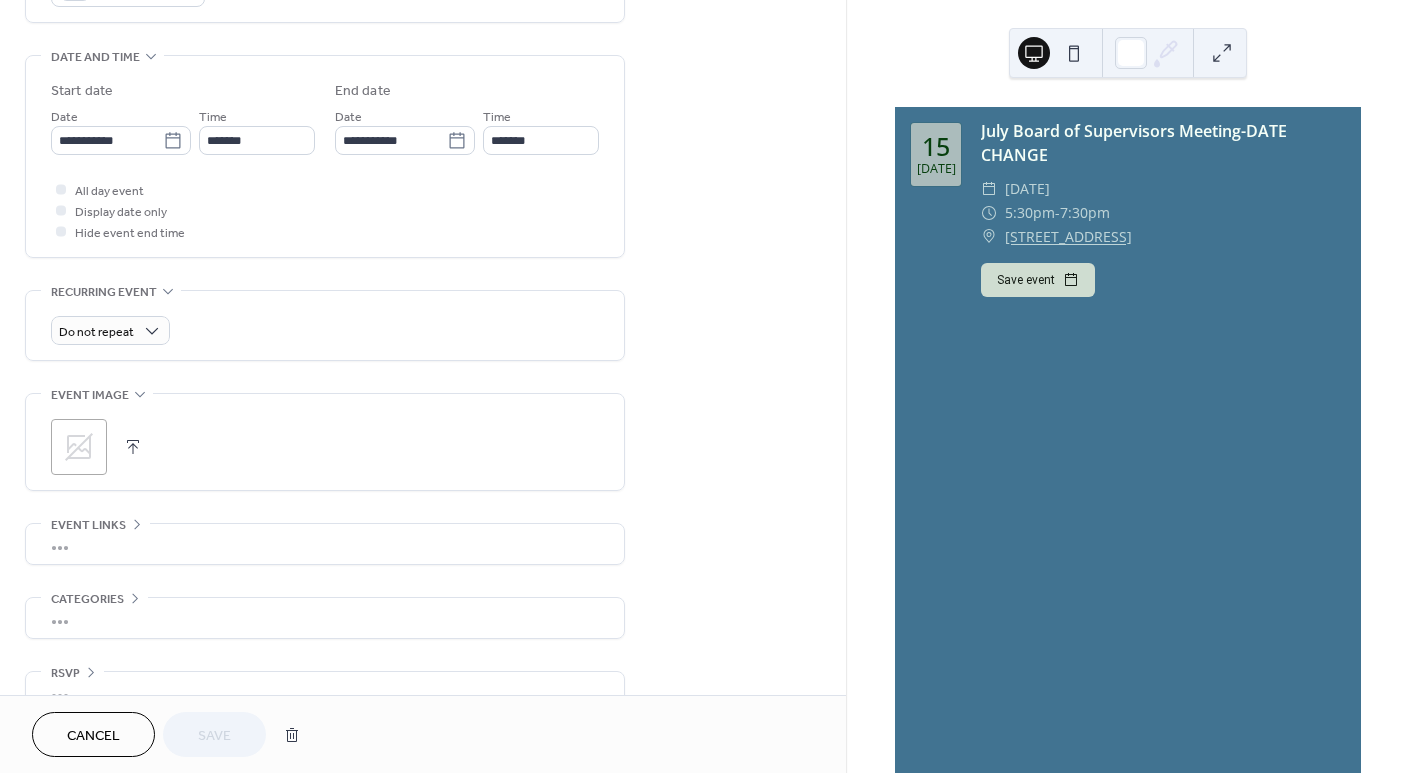 scroll, scrollTop: 600, scrollLeft: 0, axis: vertical 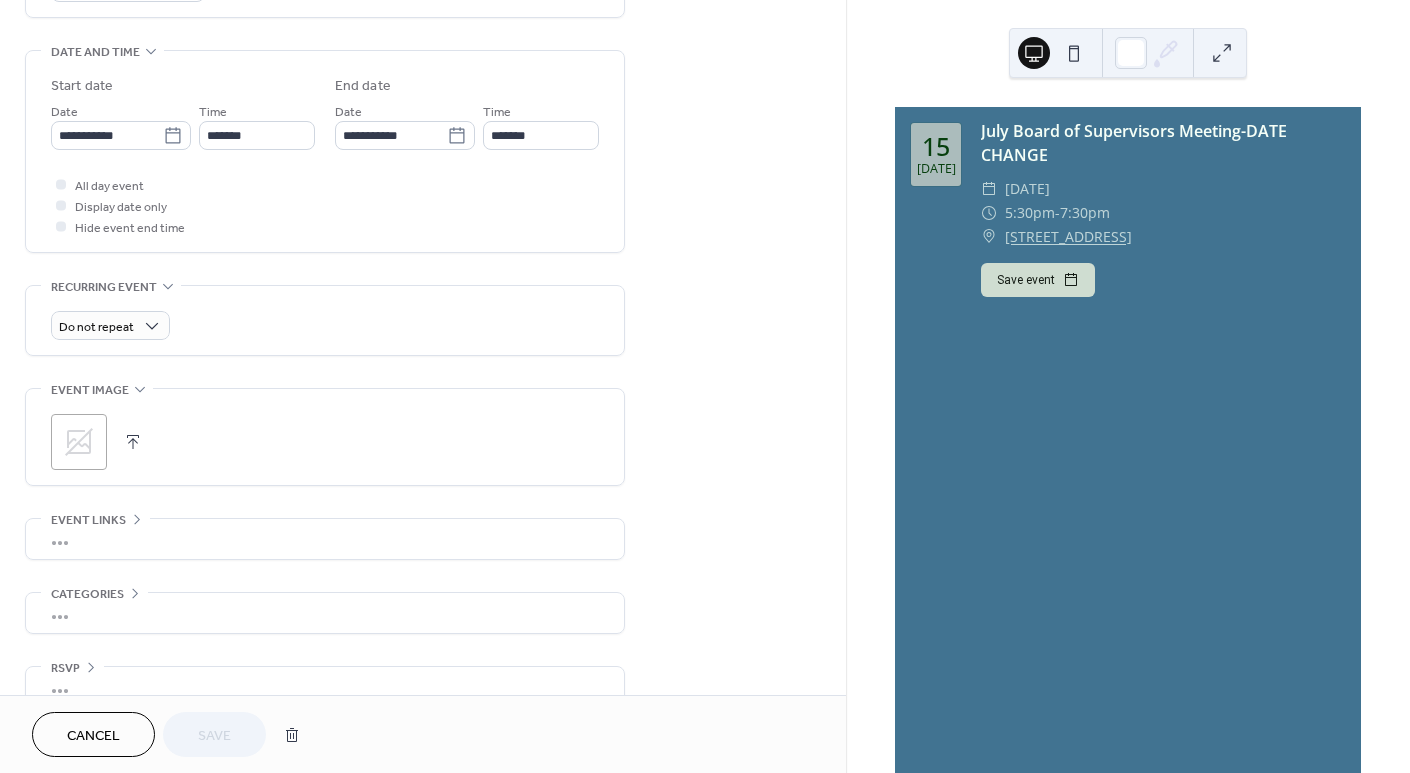 drag, startPoint x: 85, startPoint y: 541, endPoint x: 62, endPoint y: 547, distance: 23.769728 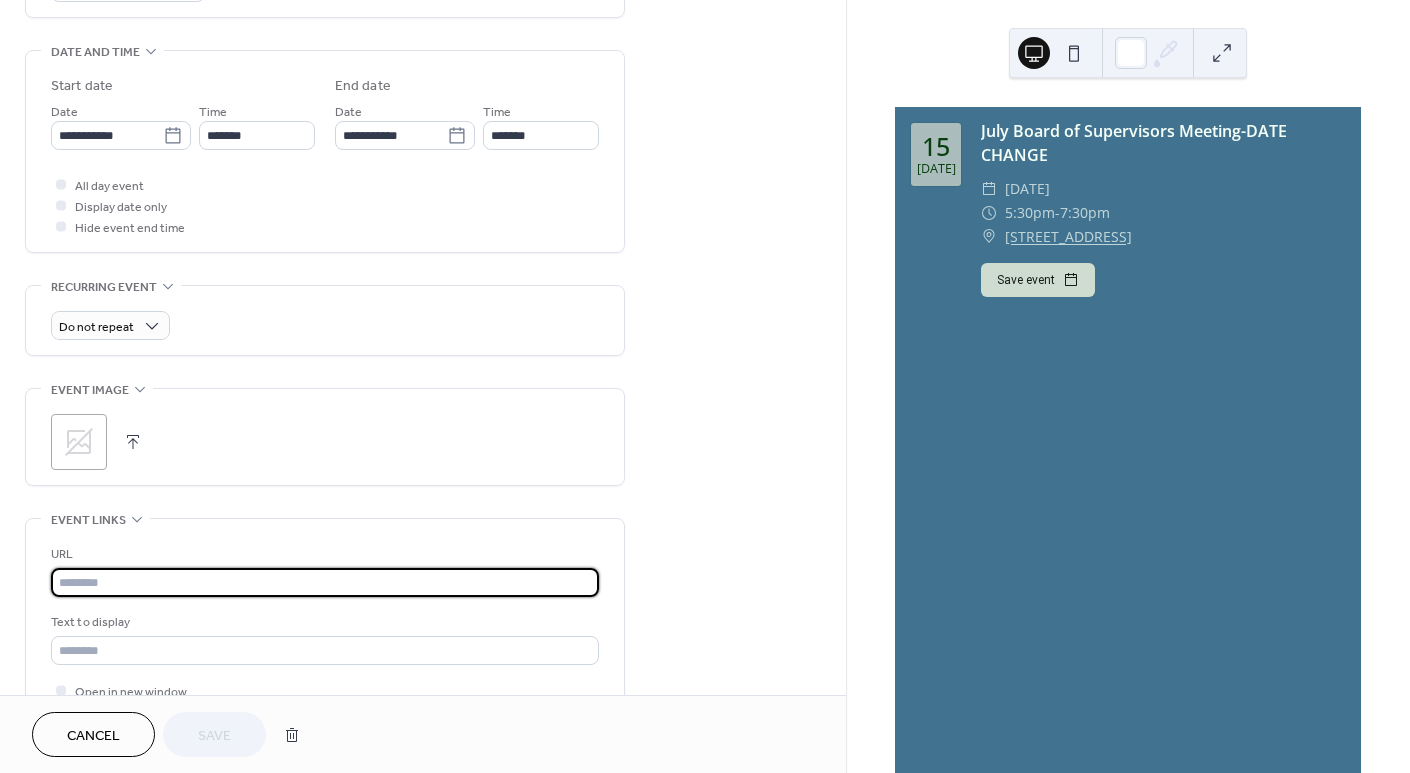 paste on "**********" 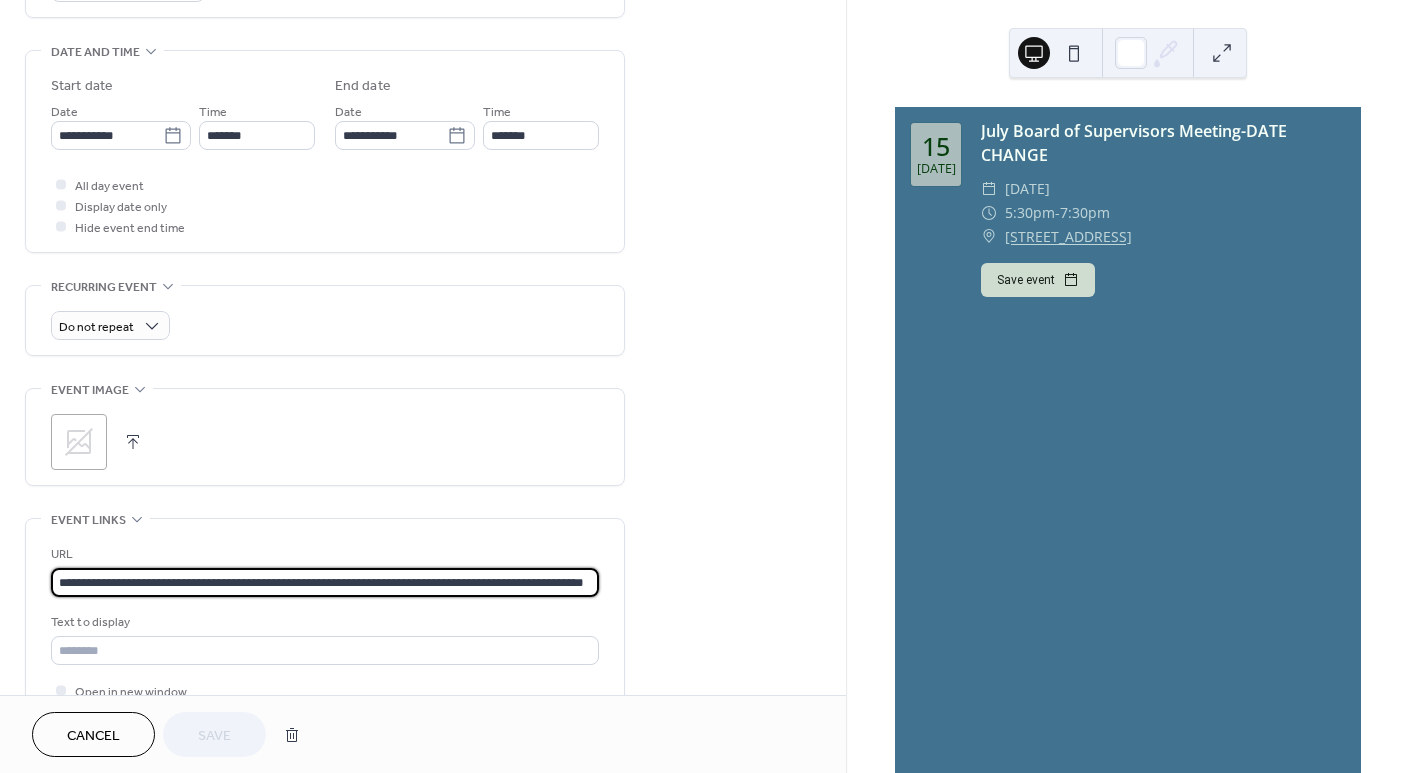 scroll, scrollTop: 0, scrollLeft: 112, axis: horizontal 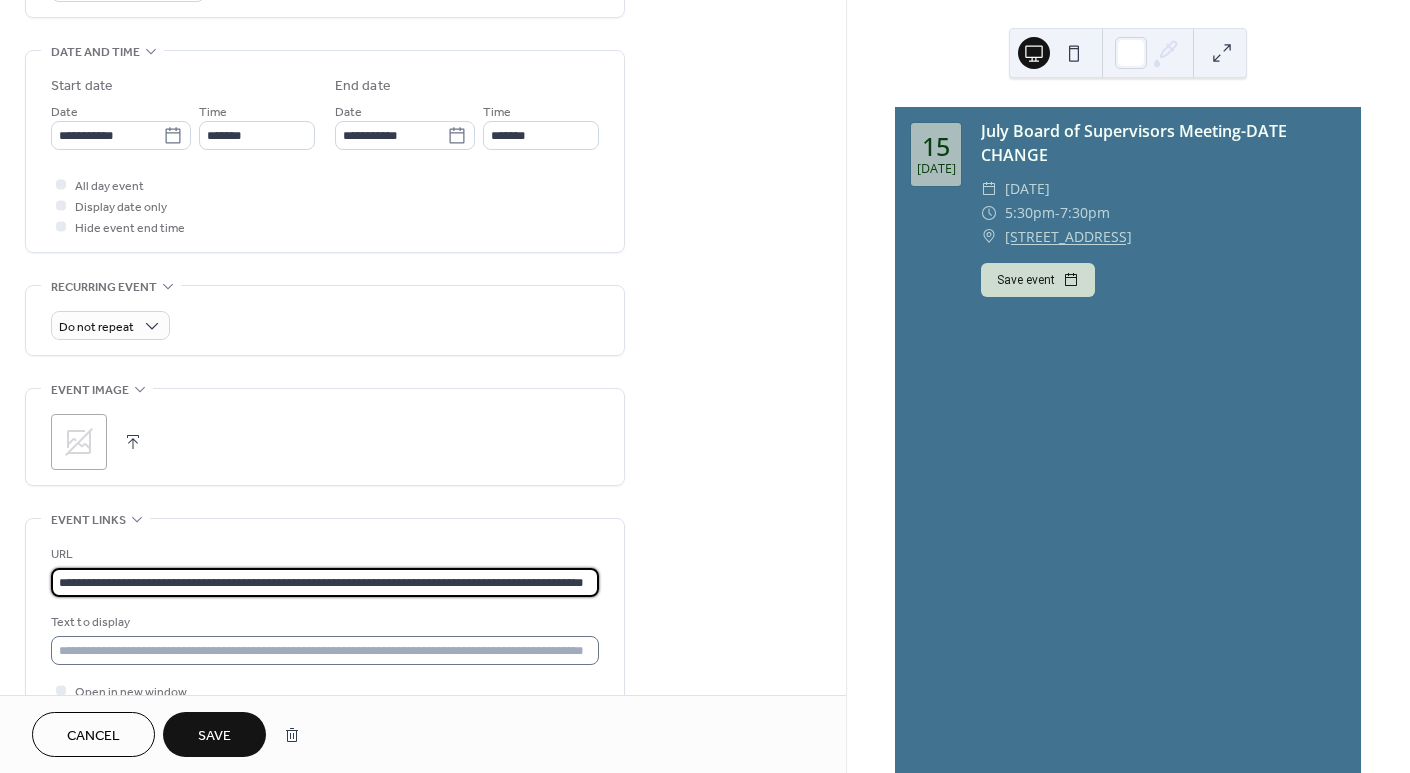 type on "**********" 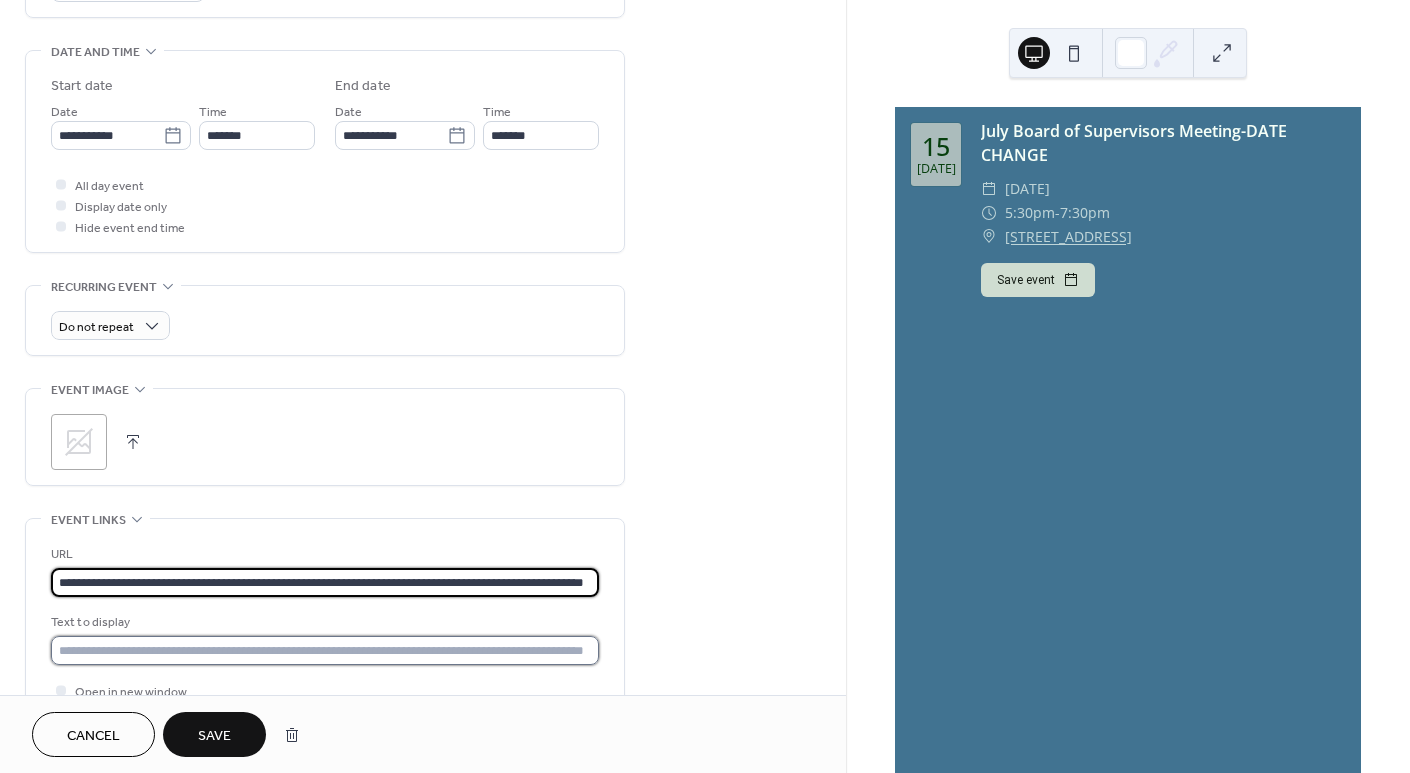 scroll, scrollTop: 0, scrollLeft: 0, axis: both 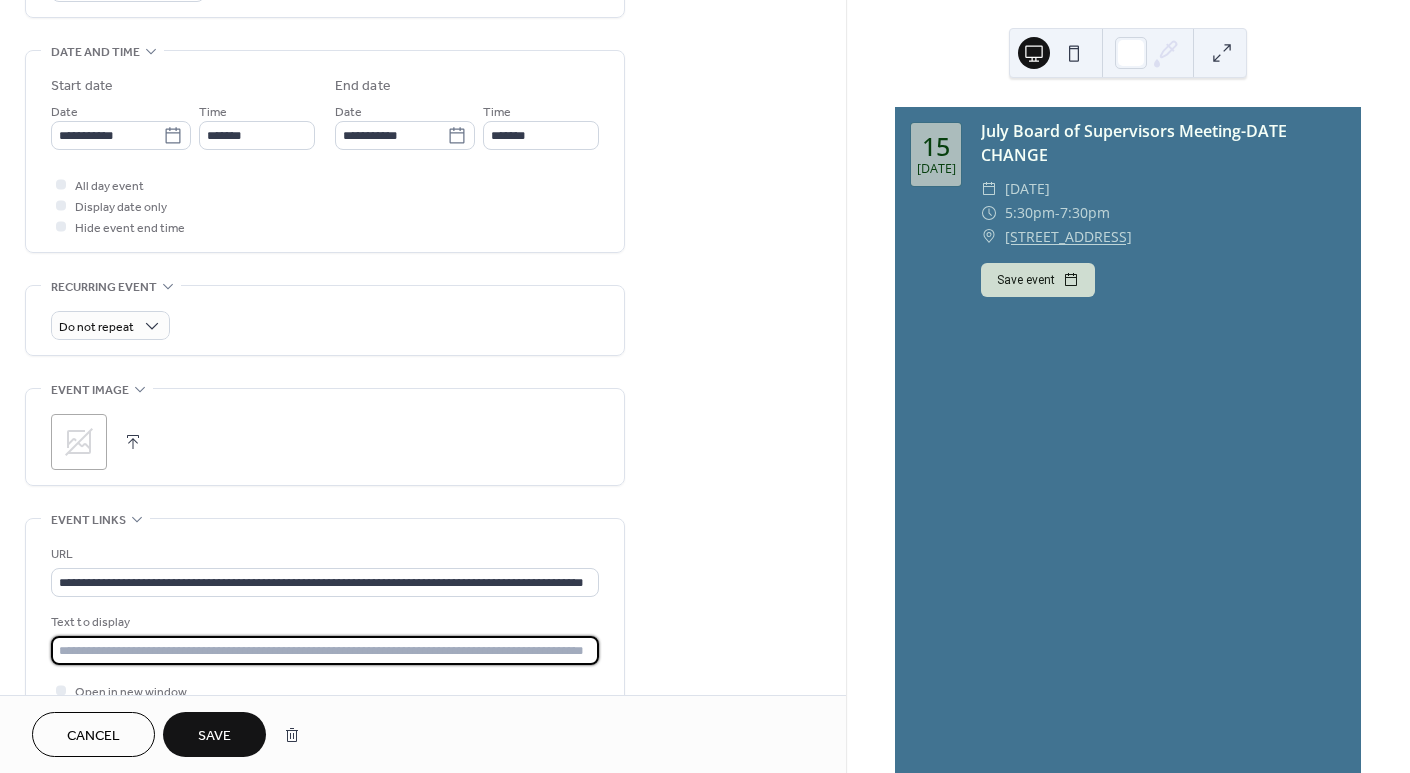 drag, startPoint x: 60, startPoint y: 650, endPoint x: 565, endPoint y: 638, distance: 505.14255 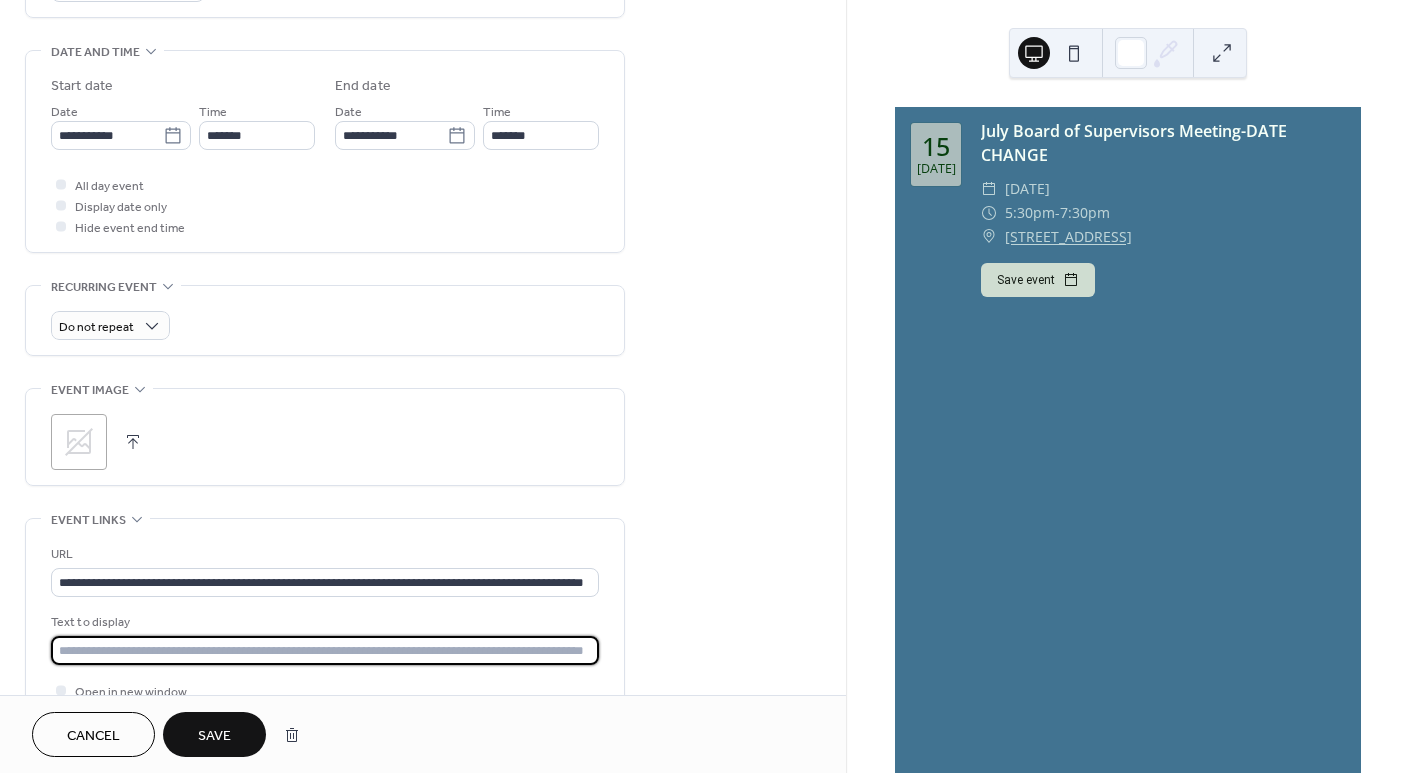 click at bounding box center (325, 650) 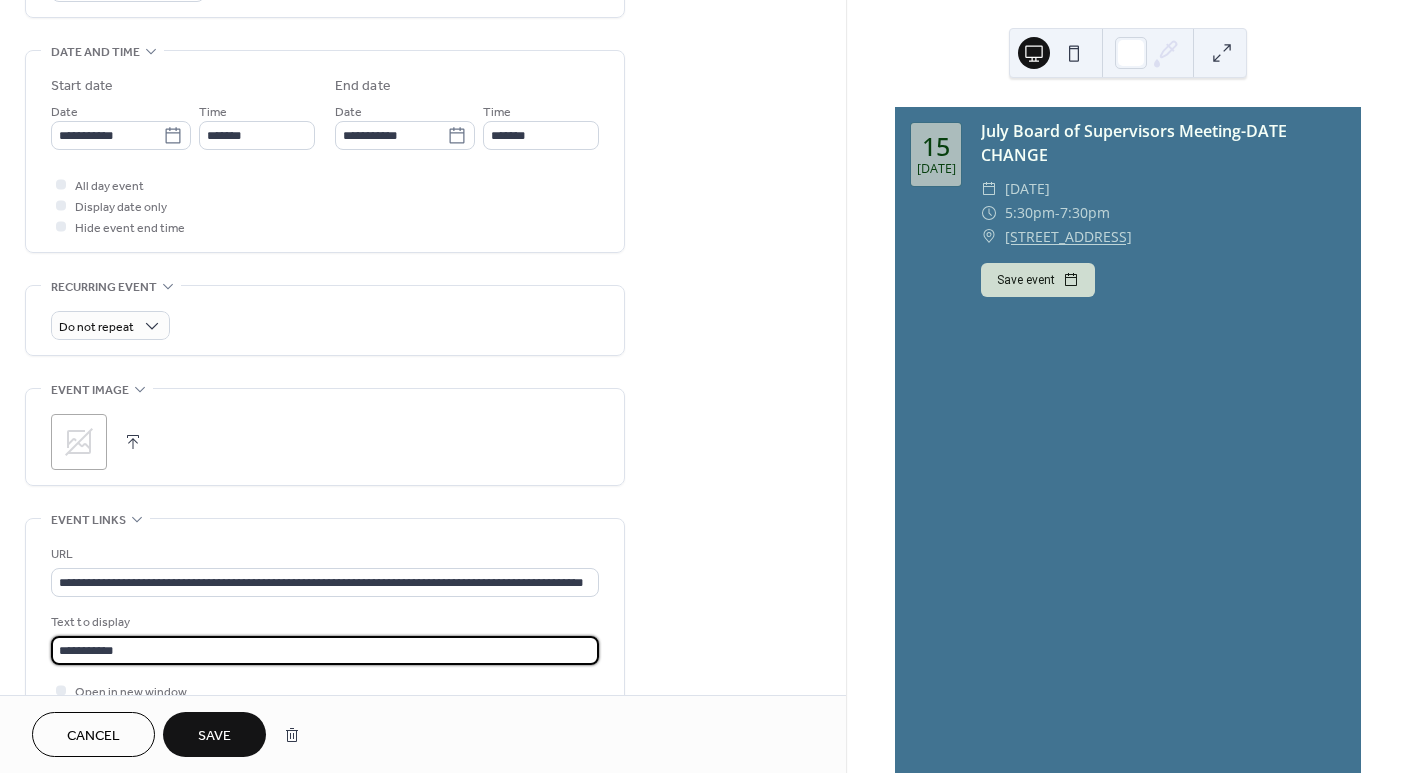 type on "**********" 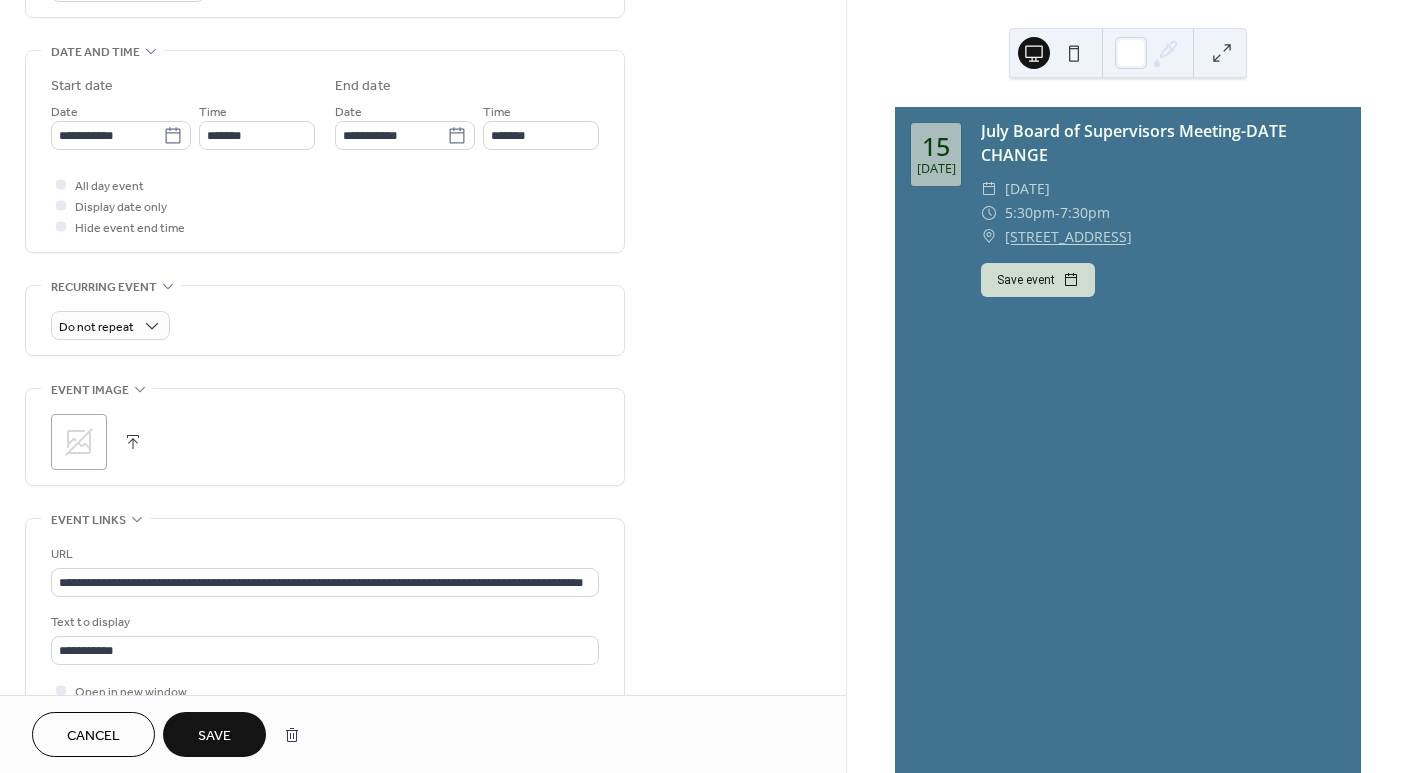 click on "Save" at bounding box center [214, 736] 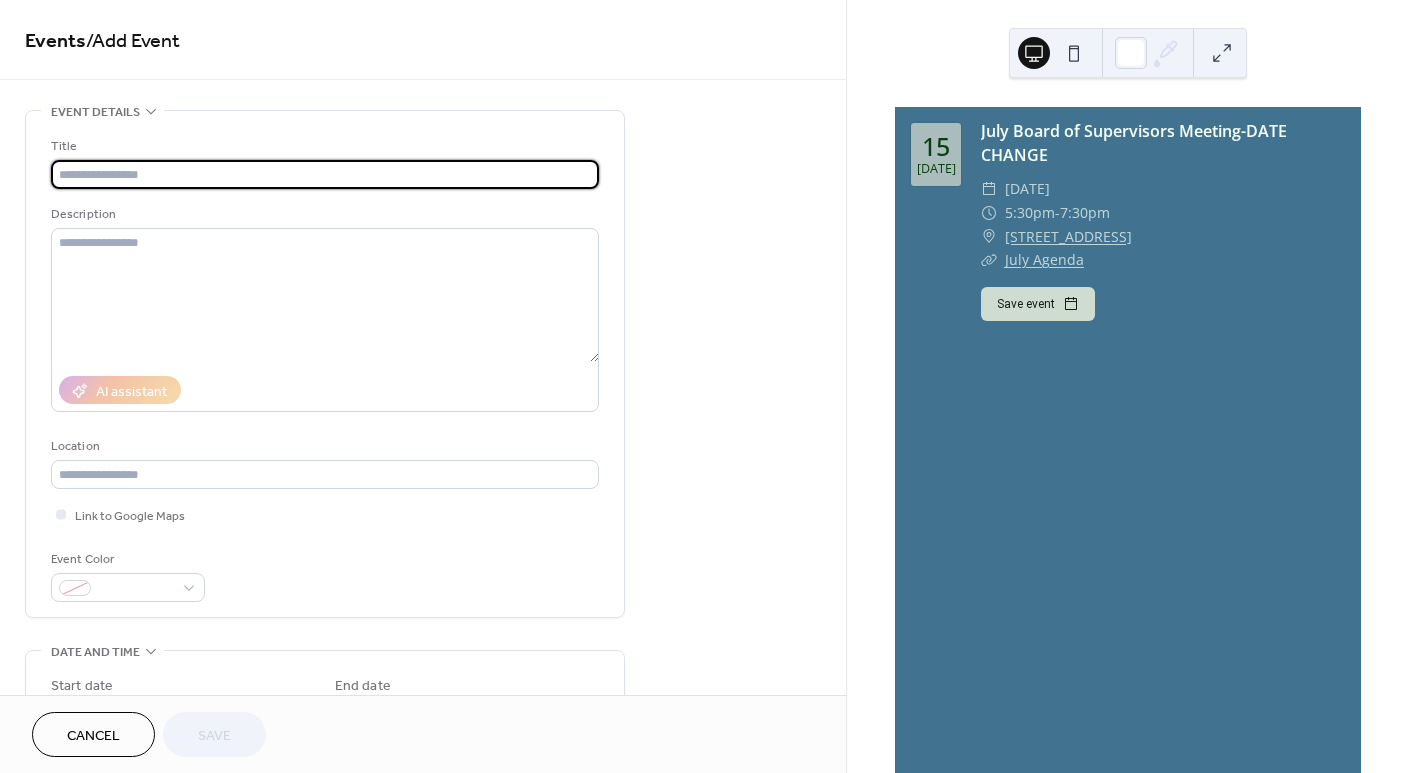 scroll, scrollTop: 0, scrollLeft: 0, axis: both 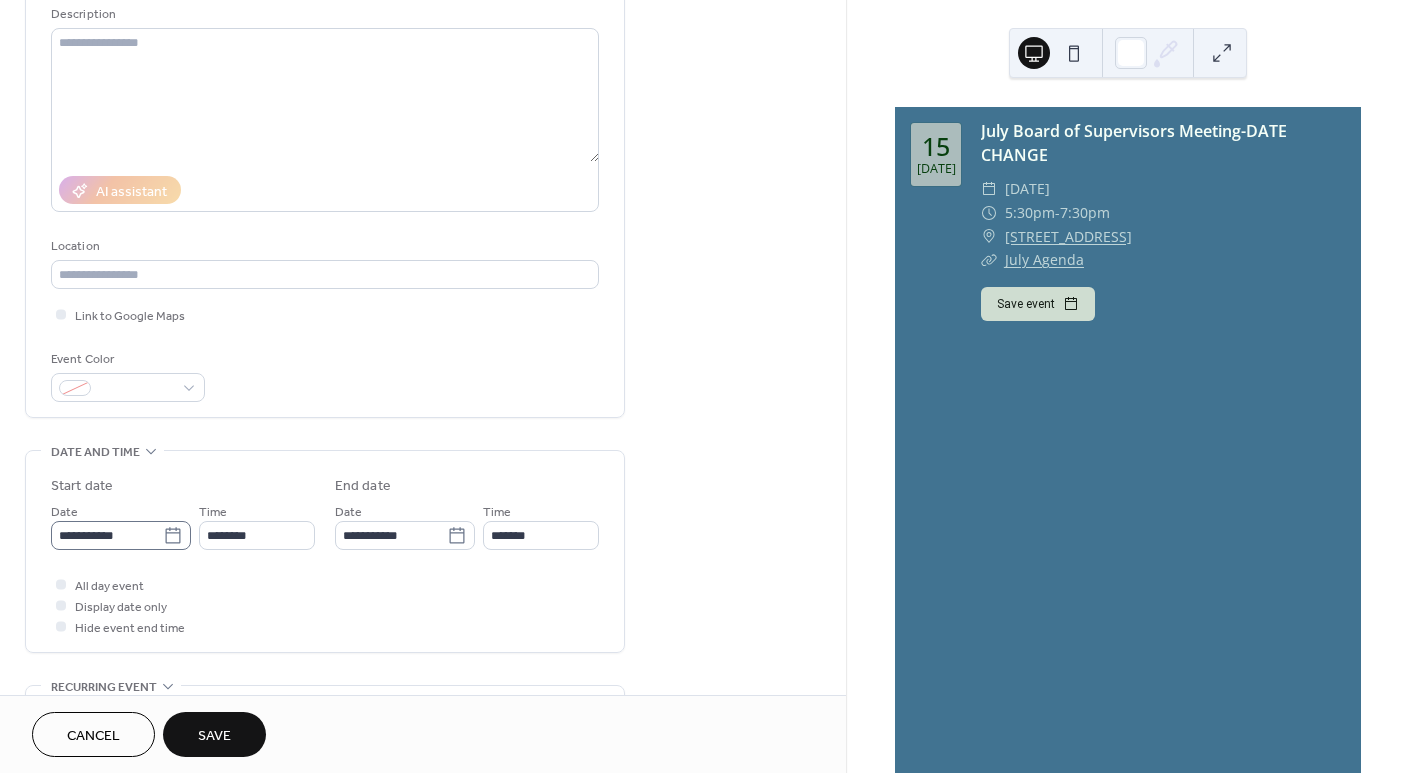 type on "**********" 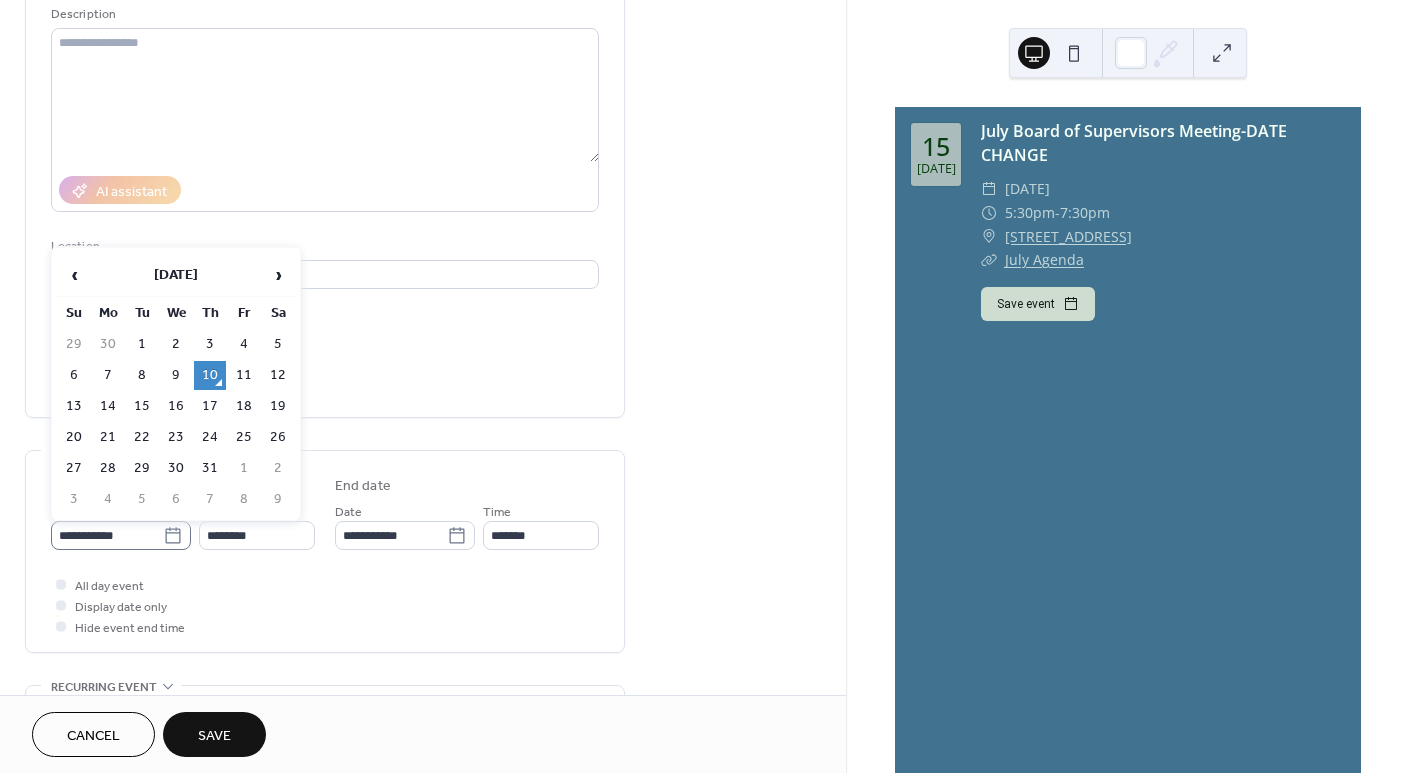 click 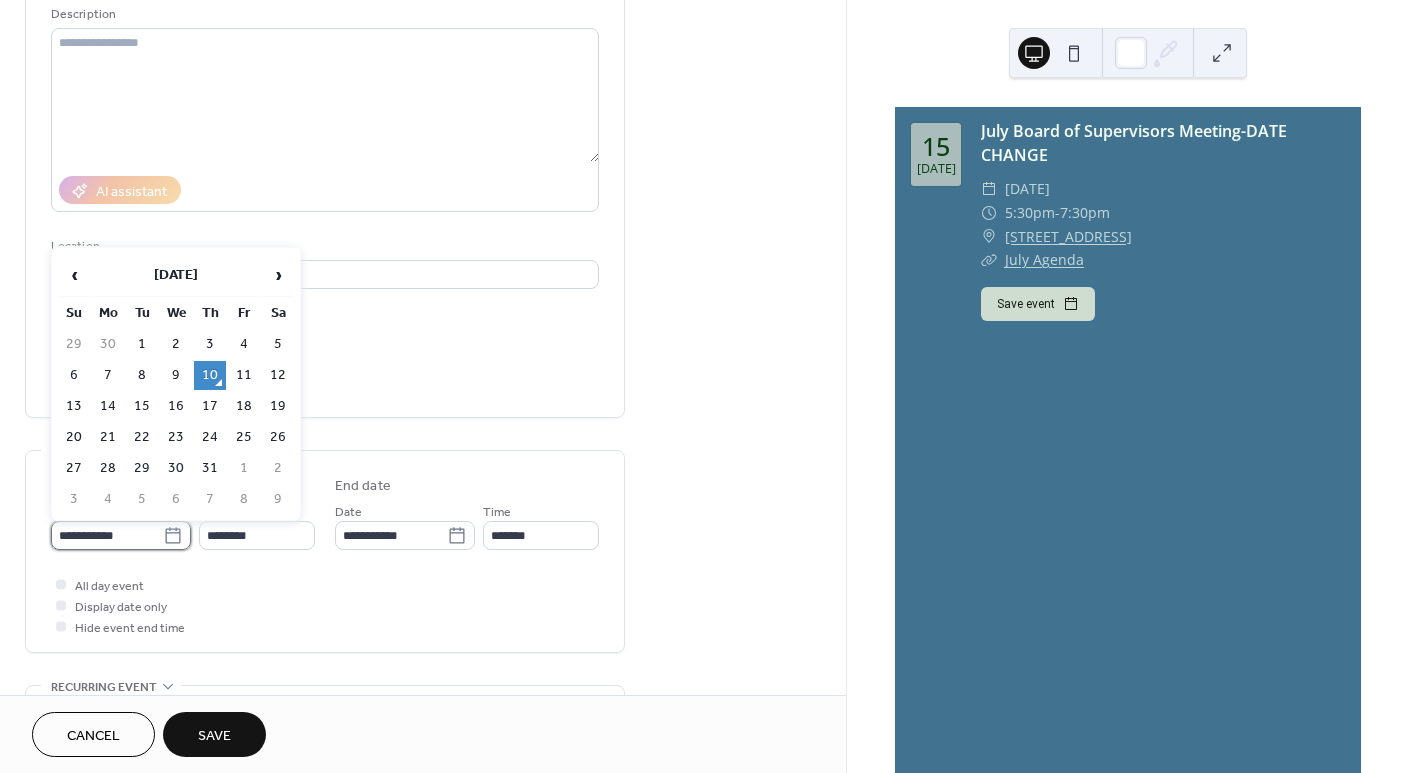 click on "**********" at bounding box center (107, 535) 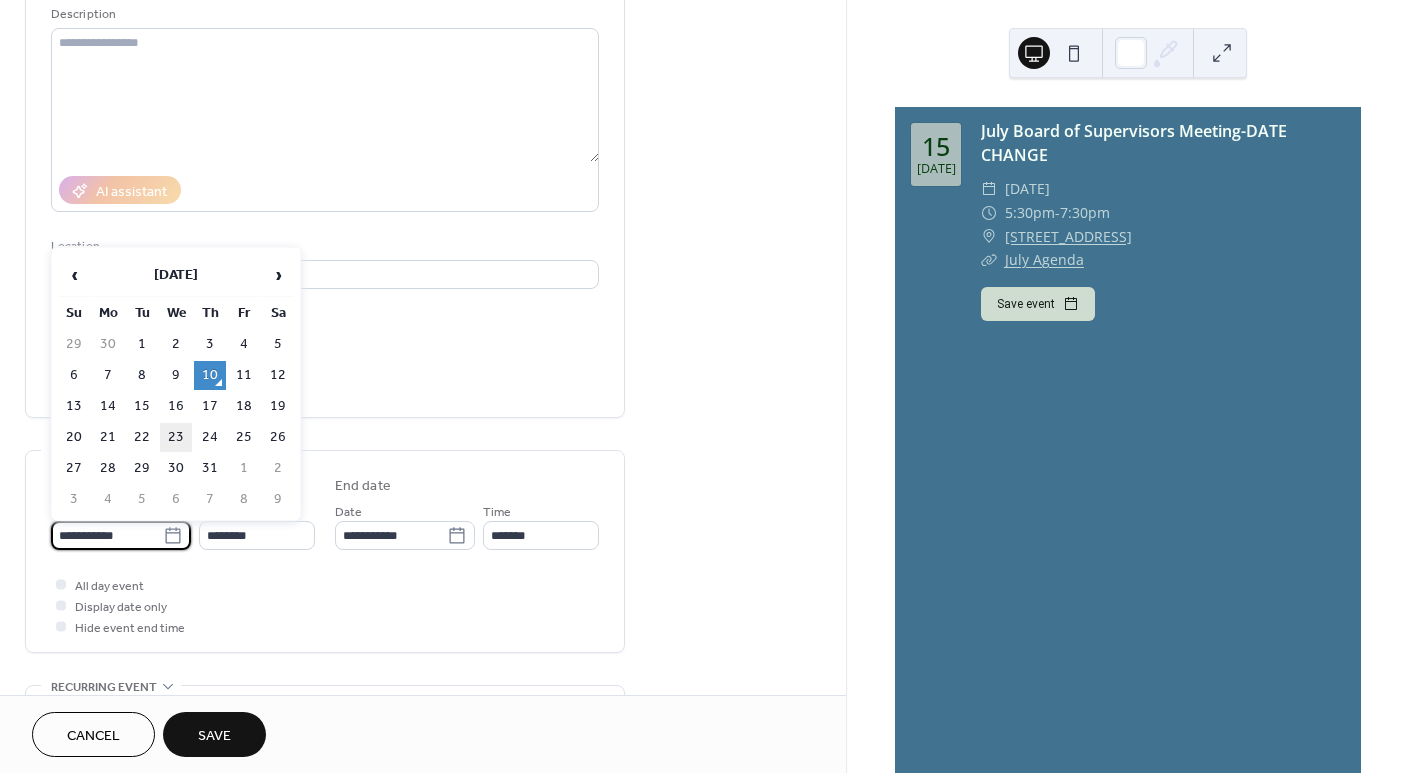 click on "23" at bounding box center (176, 437) 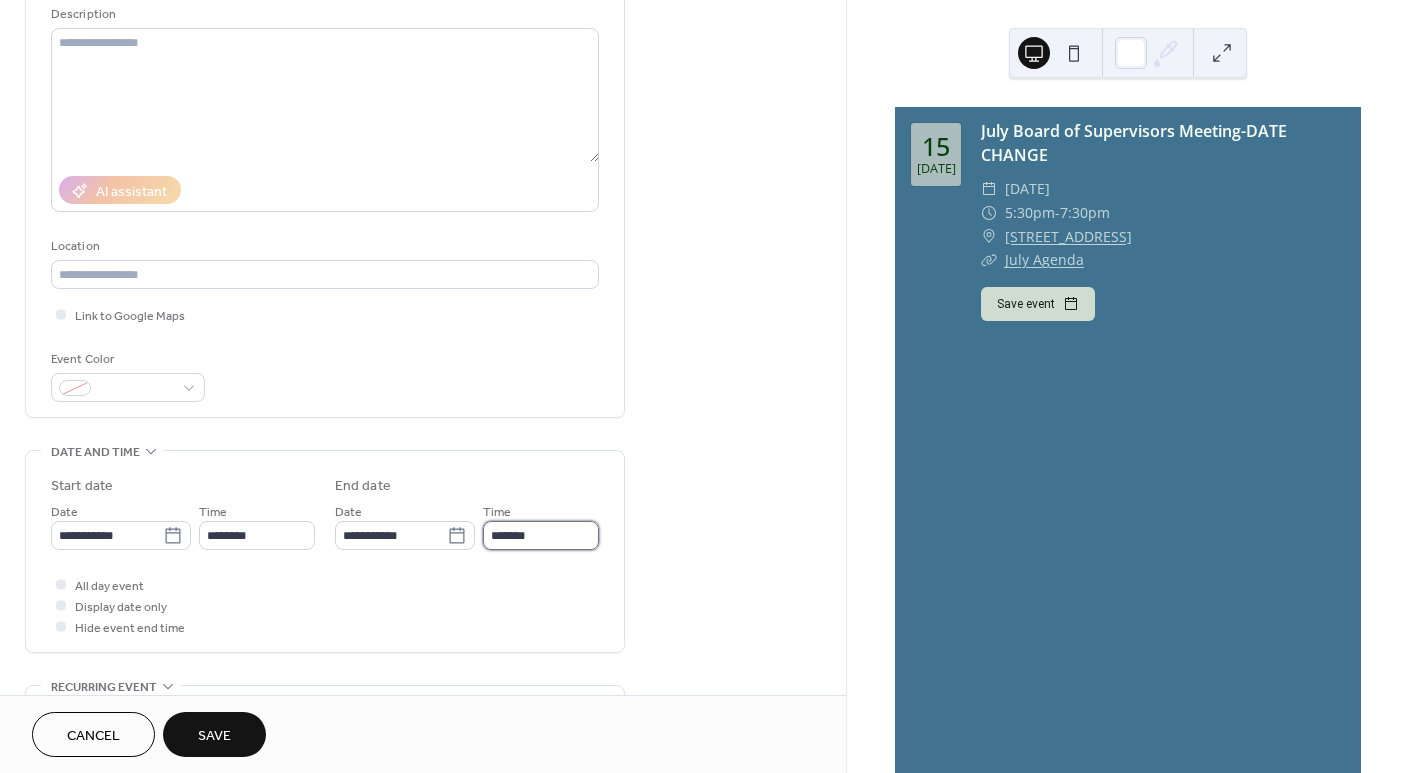 click on "*******" at bounding box center [541, 535] 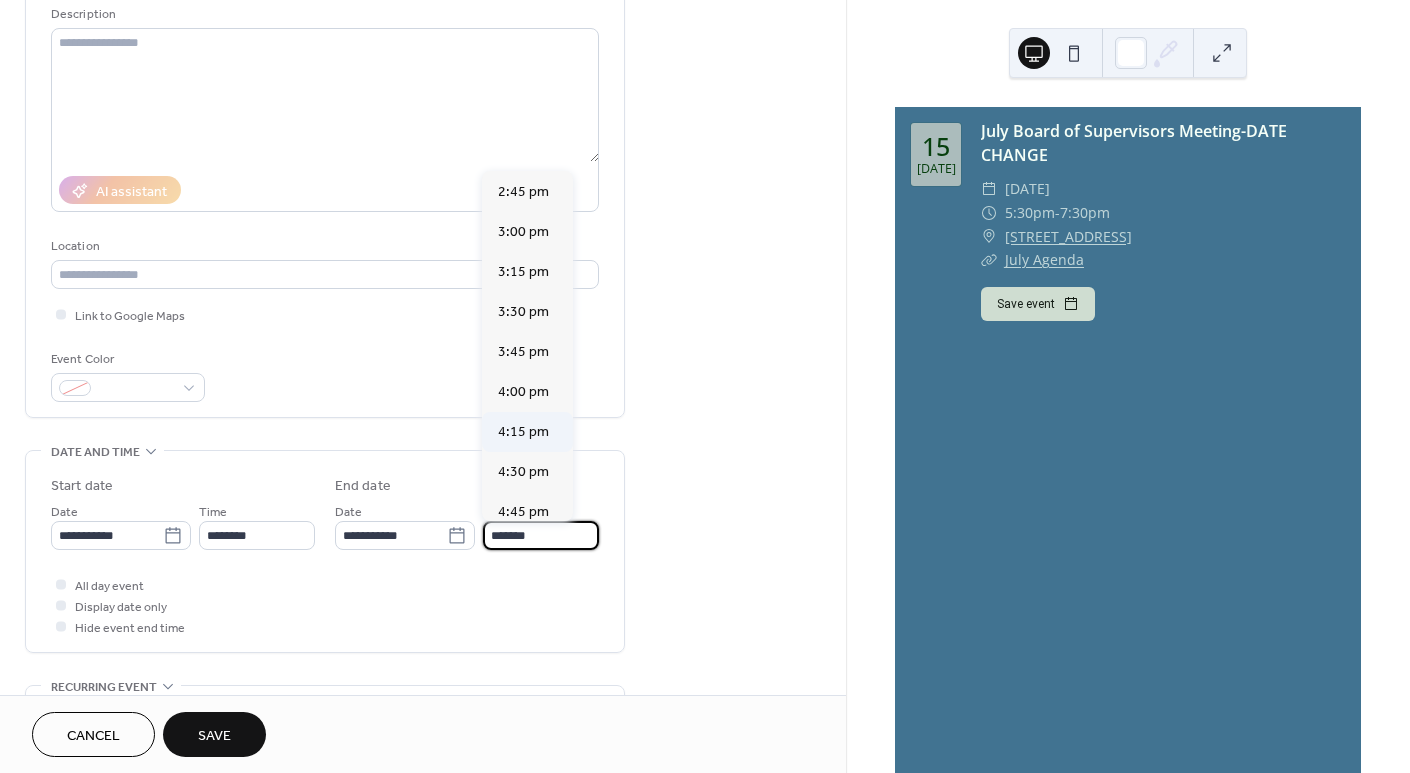 scroll, scrollTop: 400, scrollLeft: 0, axis: vertical 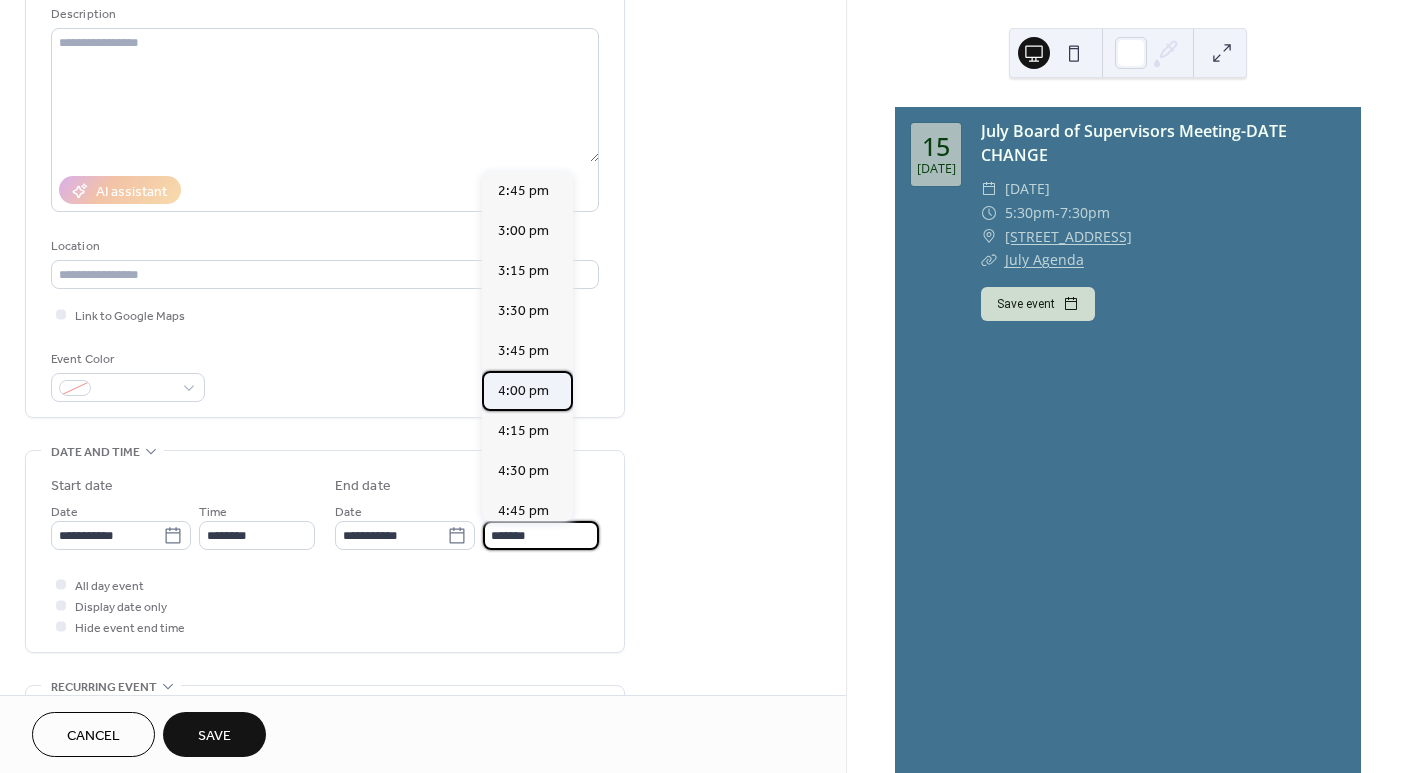 click on "4:00 pm" at bounding box center [523, 391] 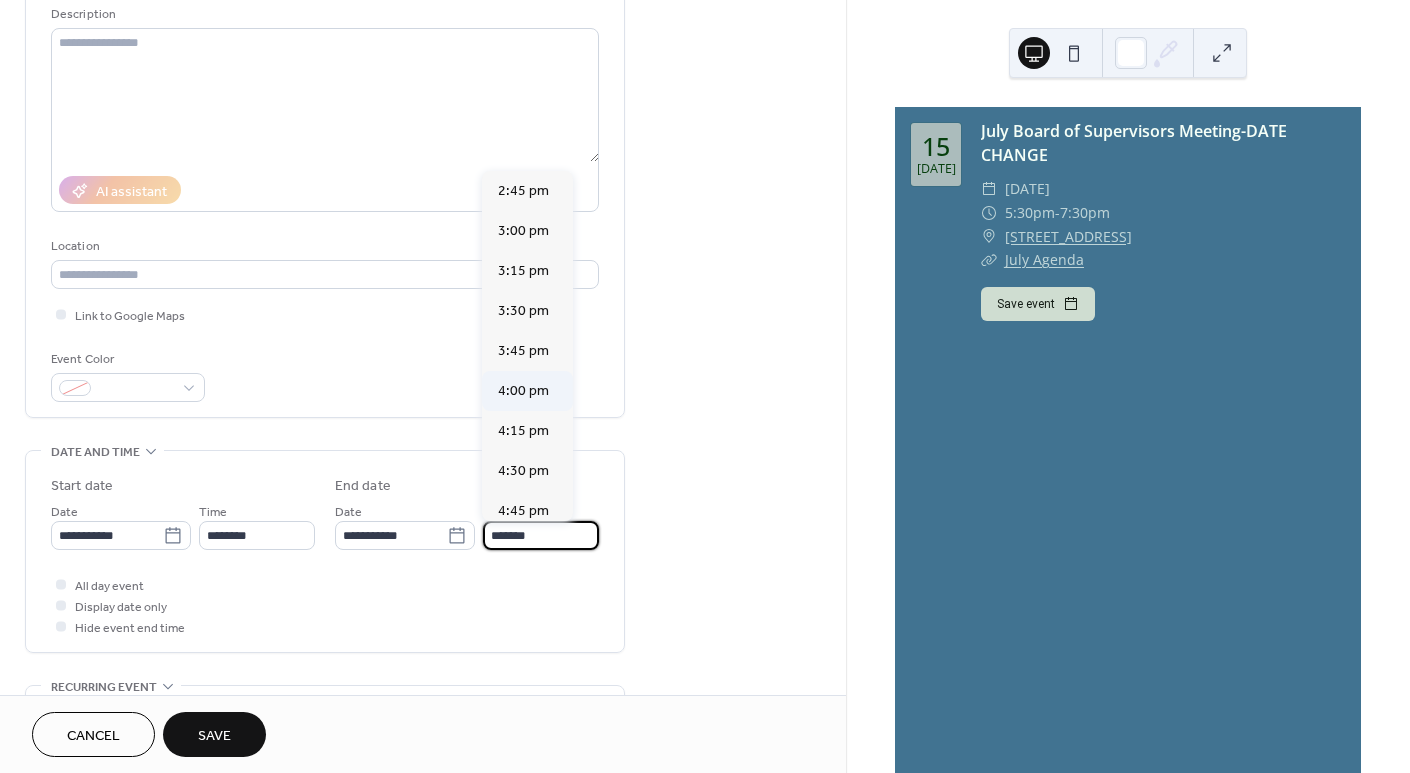 type on "*******" 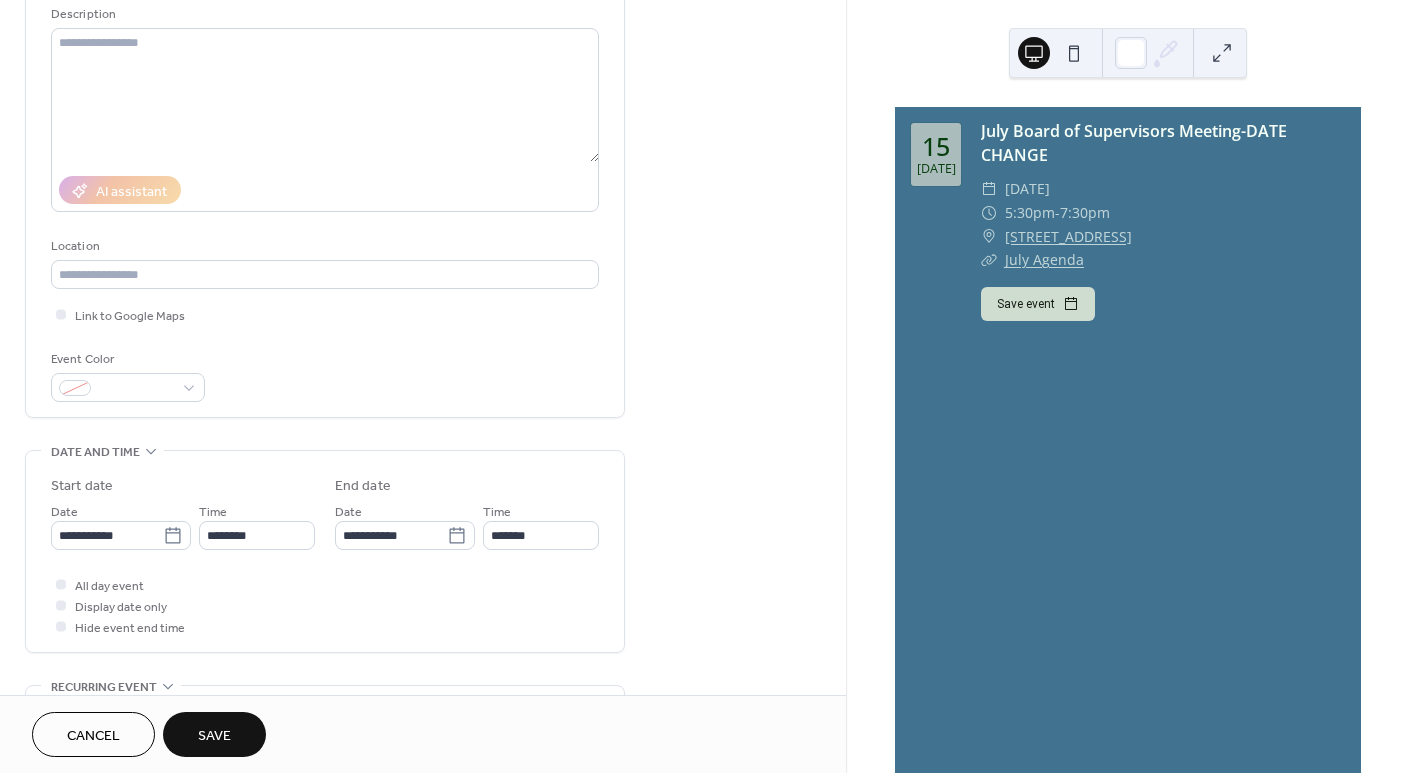 click on "Save" at bounding box center [214, 736] 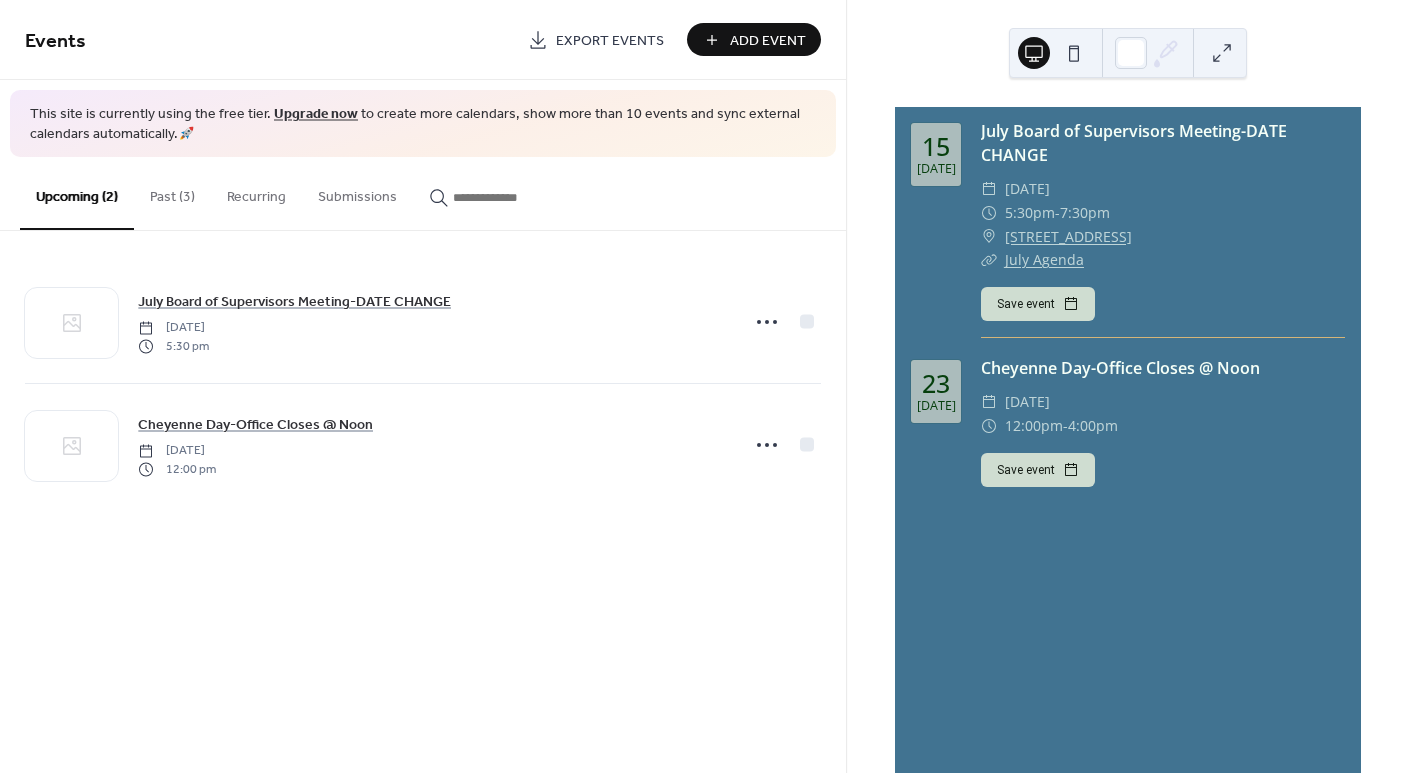 click on "Add Event" at bounding box center [768, 41] 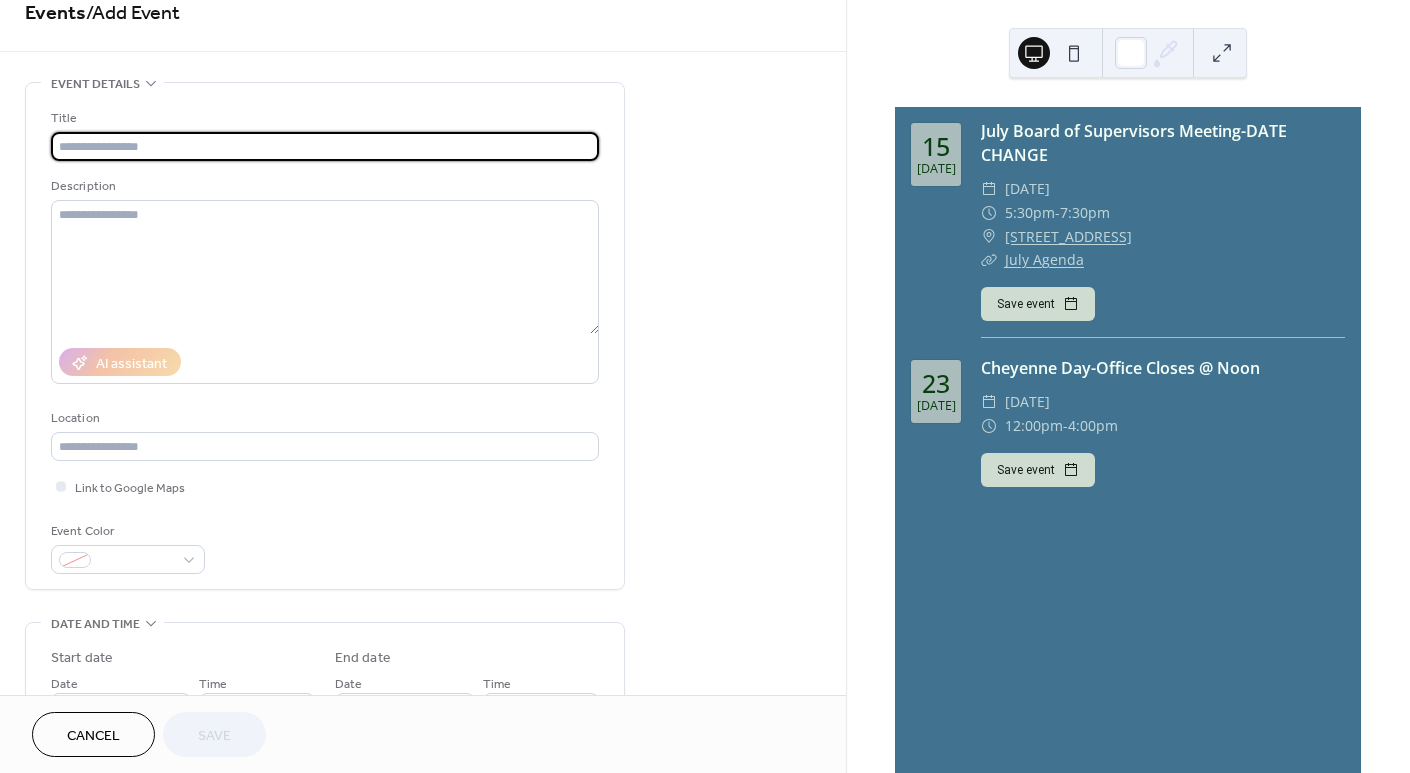 scroll, scrollTop: 0, scrollLeft: 0, axis: both 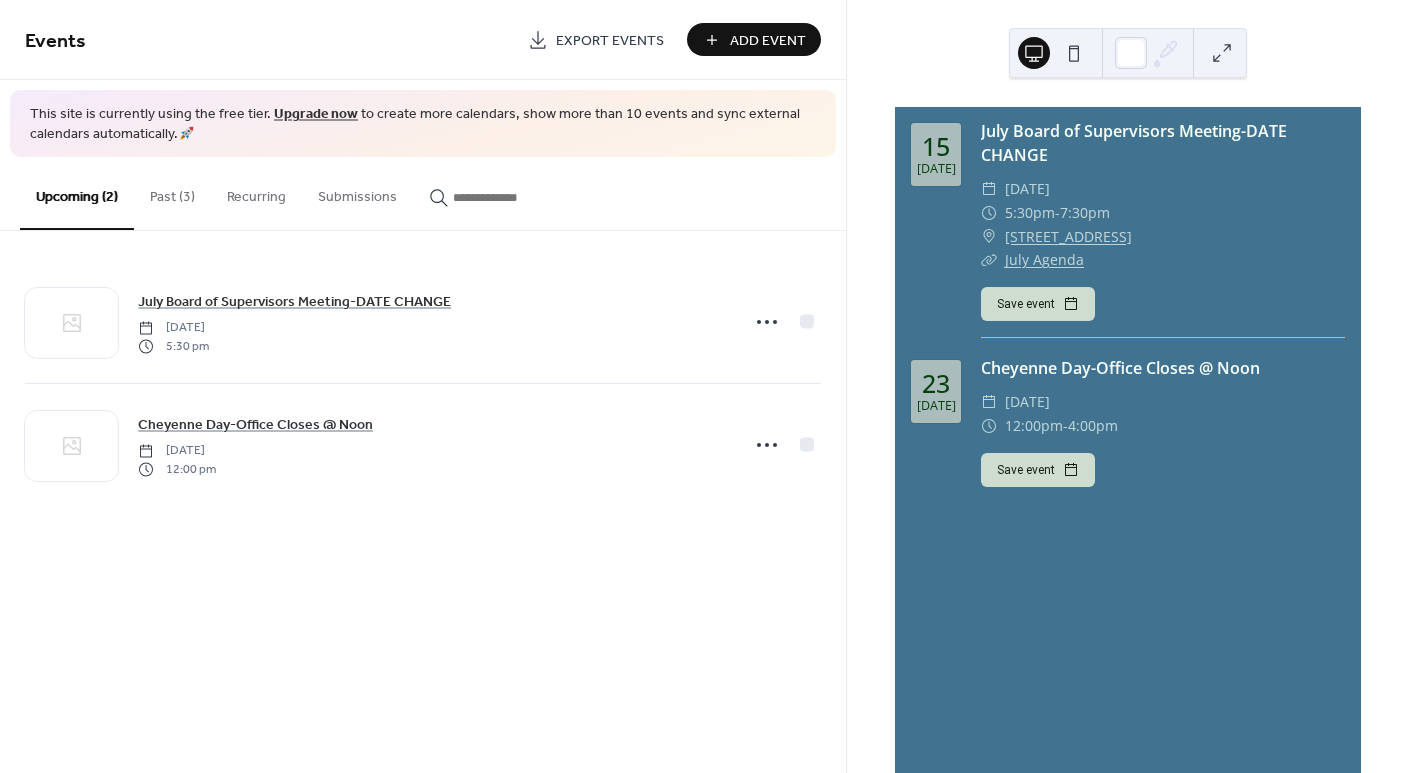 click on "Past  (3)" at bounding box center (172, 192) 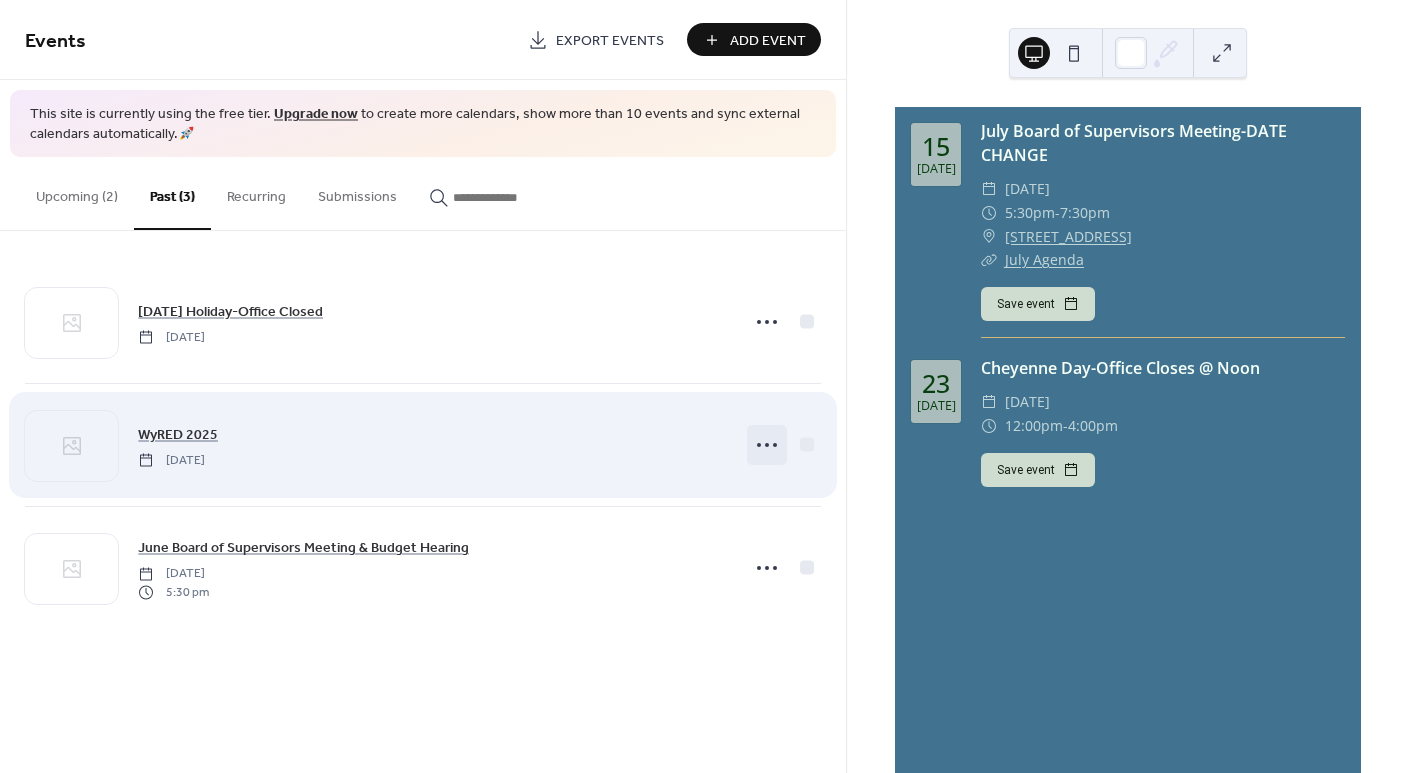 click 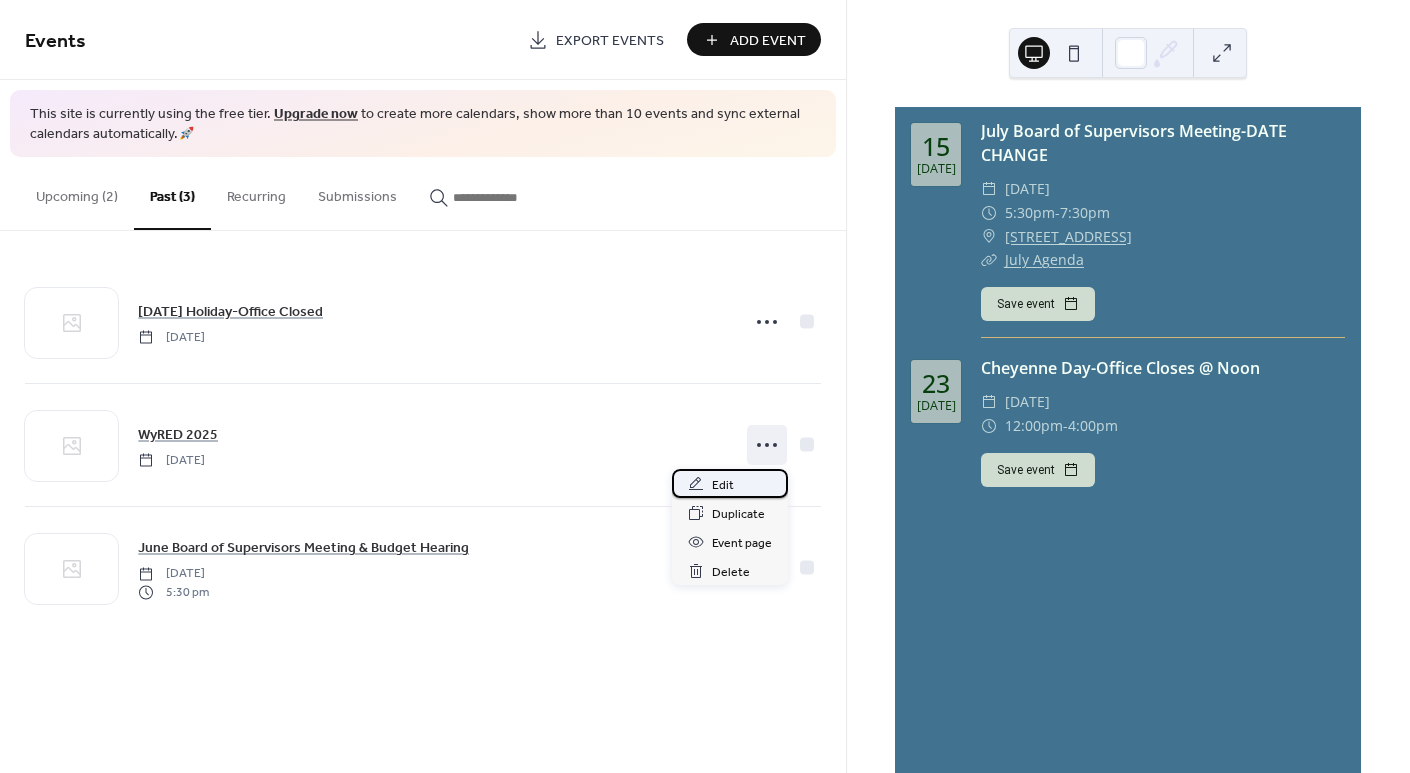 click on "Edit" at bounding box center [723, 485] 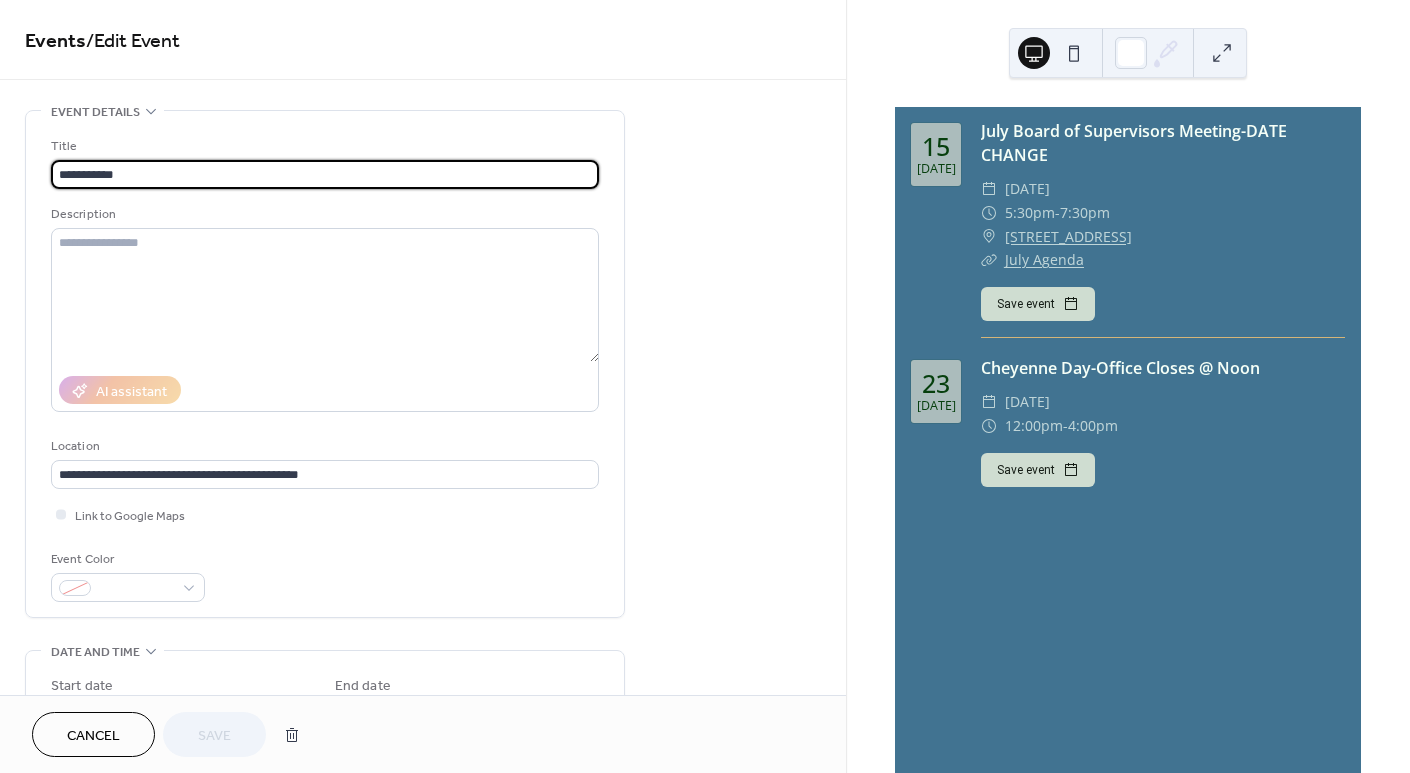 drag, startPoint x: 153, startPoint y: 170, endPoint x: 20, endPoint y: 177, distance: 133.18408 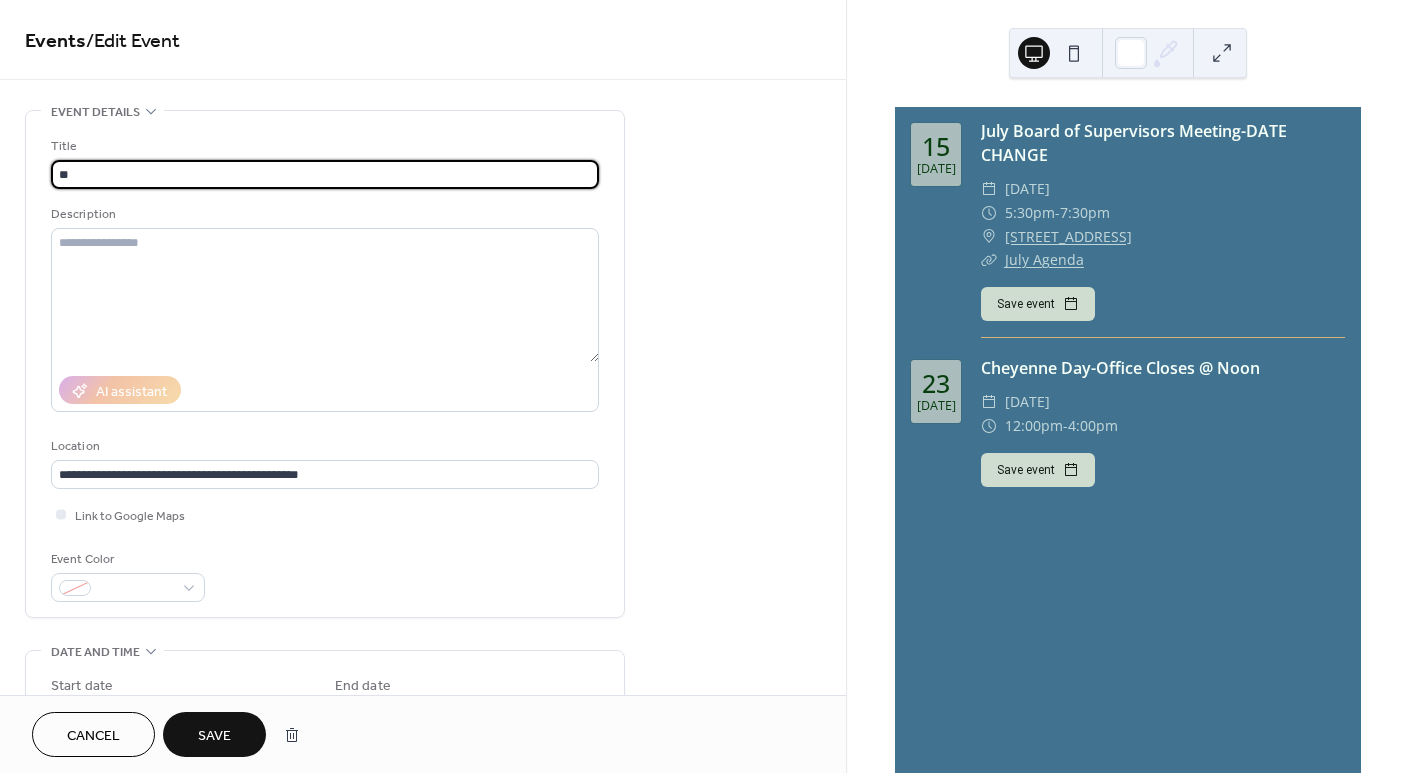 type on "*" 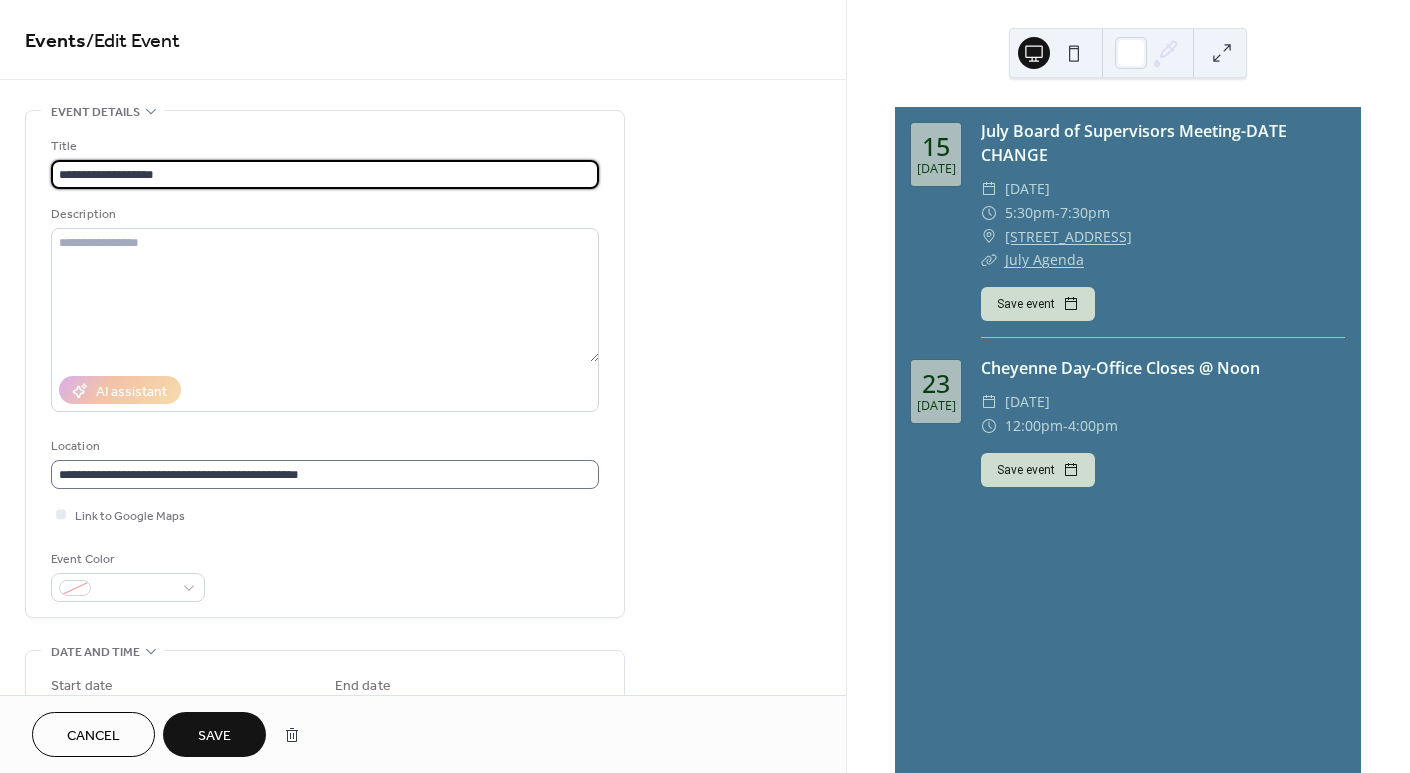 type on "**********" 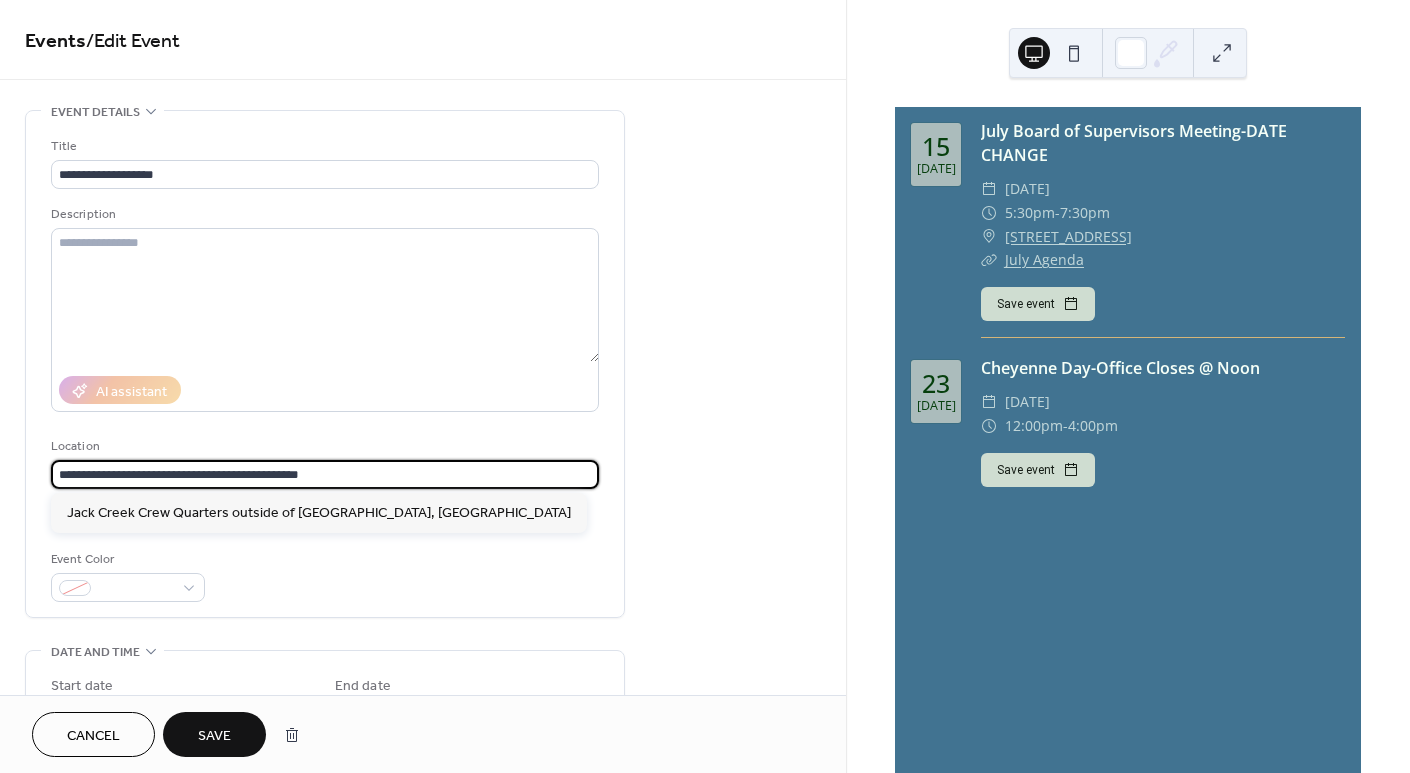 drag, startPoint x: 351, startPoint y: 468, endPoint x: 37, endPoint y: 475, distance: 314.078 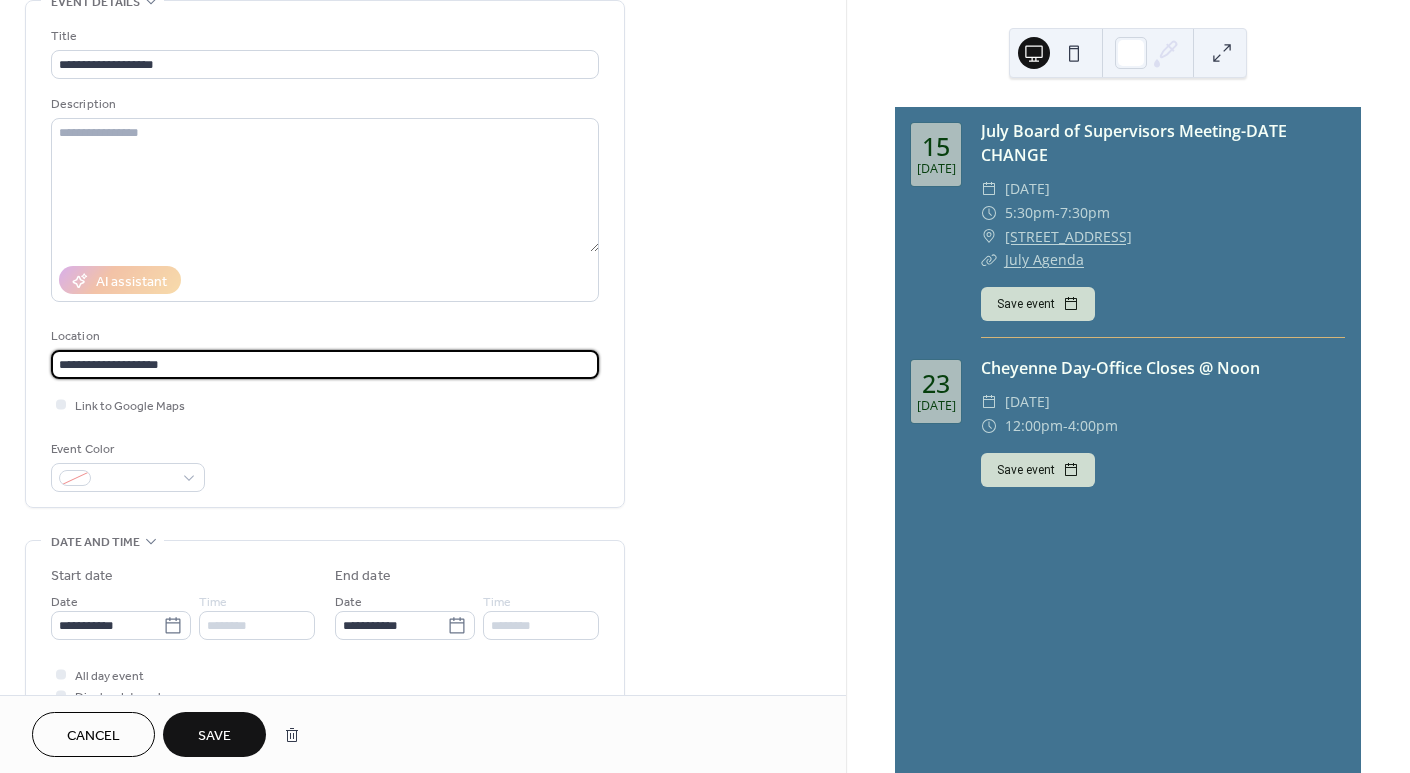 scroll, scrollTop: 200, scrollLeft: 0, axis: vertical 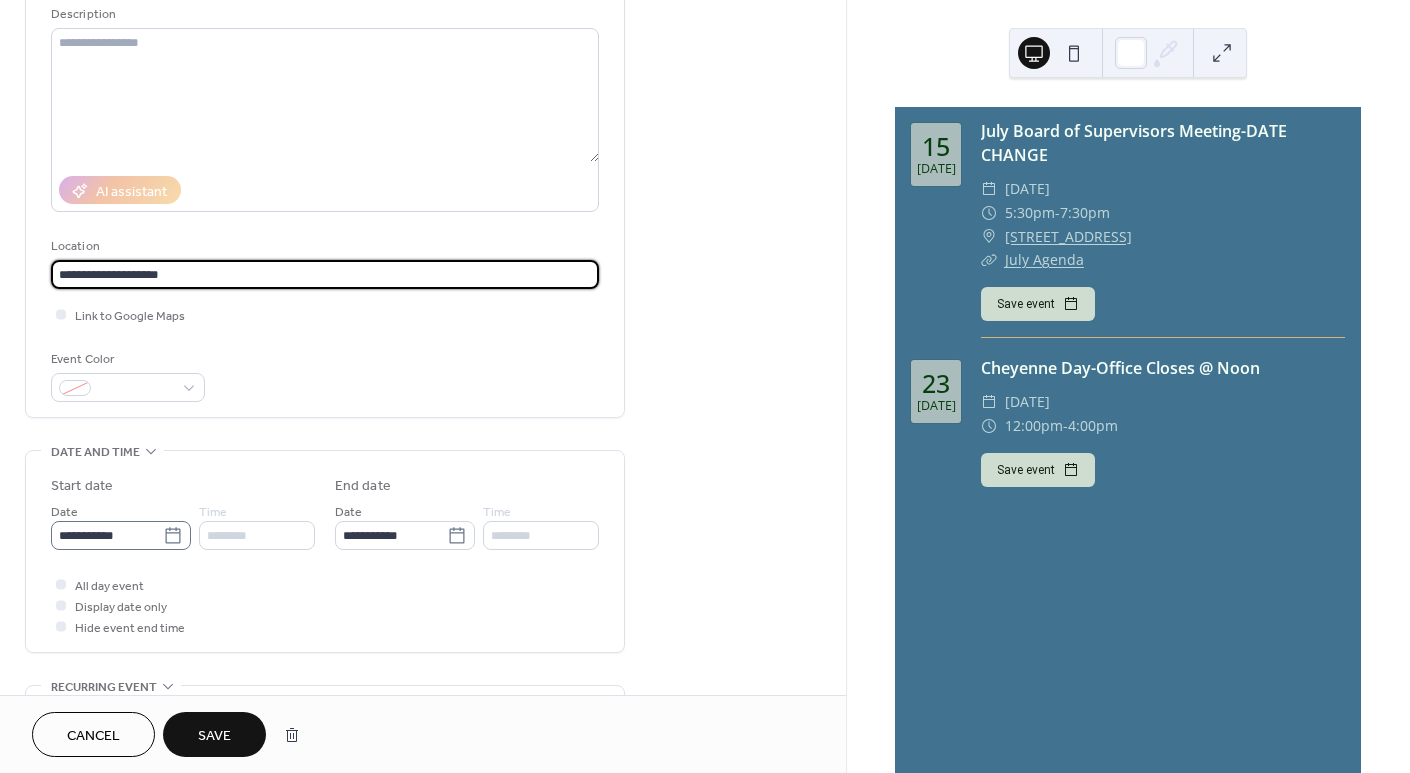 type on "**********" 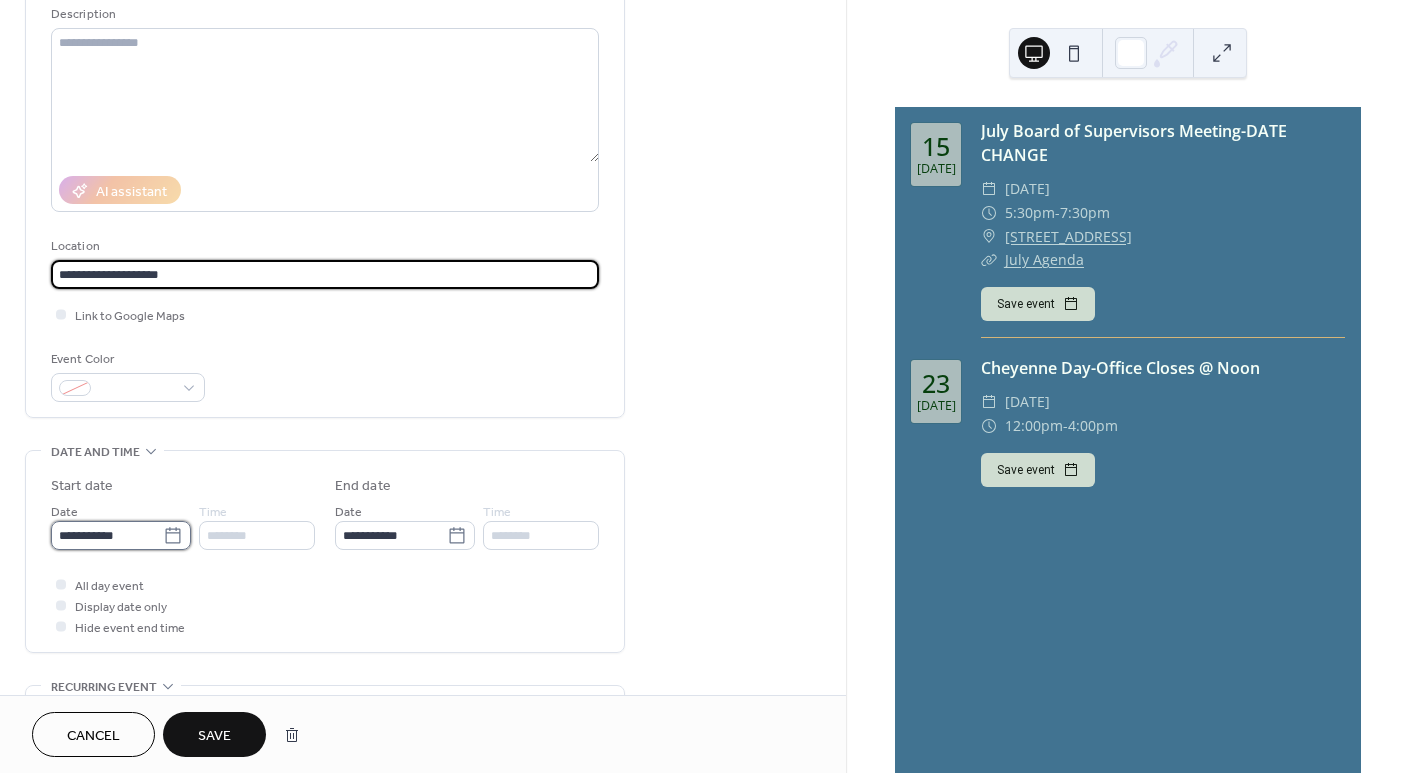 click on "**********" at bounding box center [107, 535] 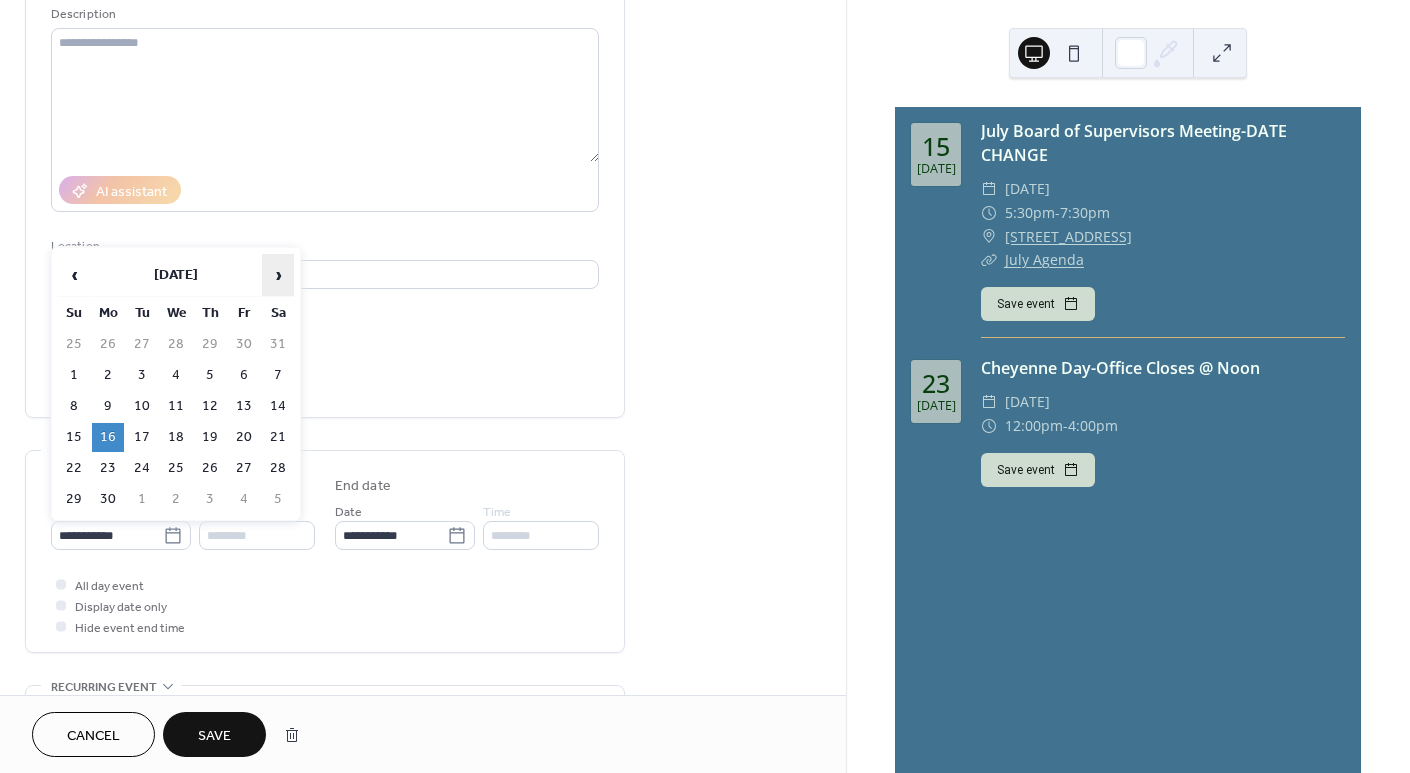 click on "›" at bounding box center (278, 275) 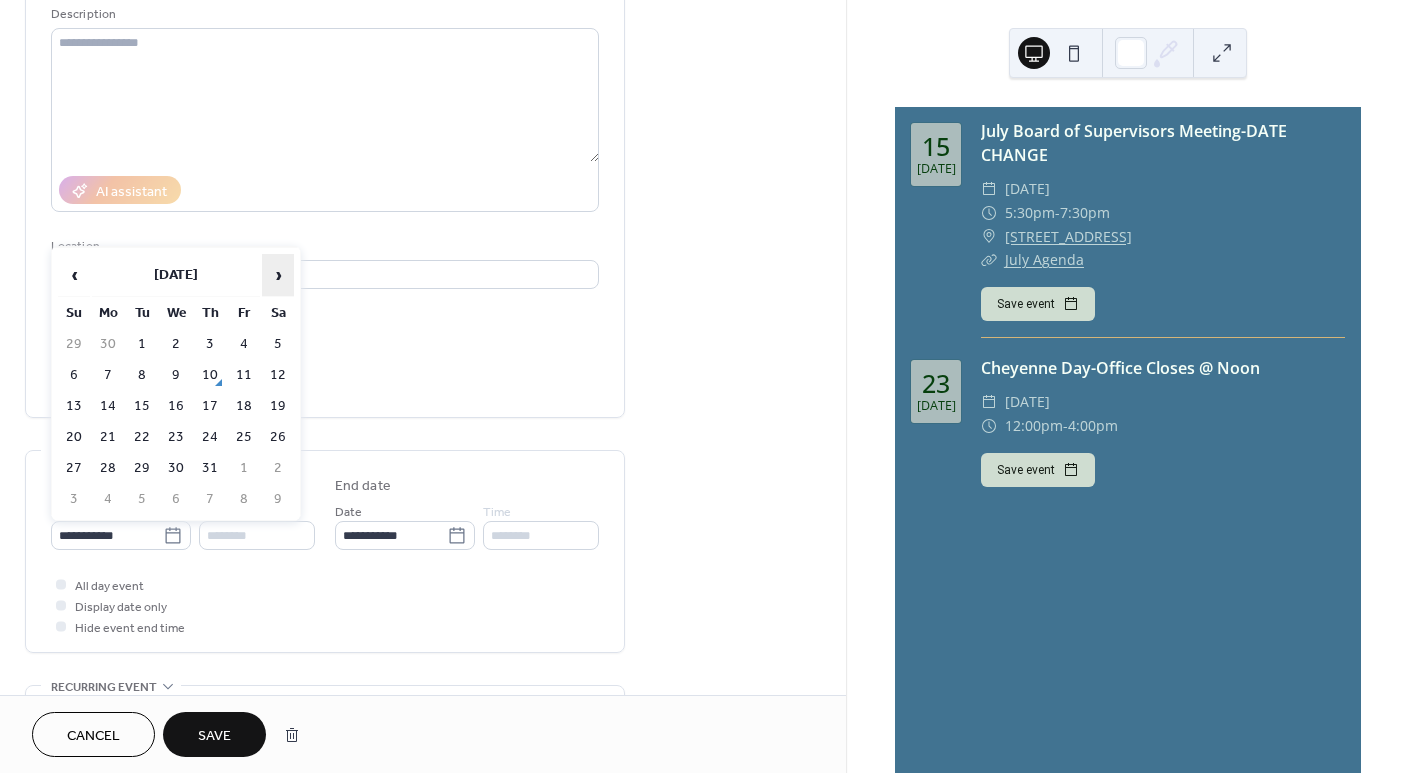 click on "›" at bounding box center (278, 275) 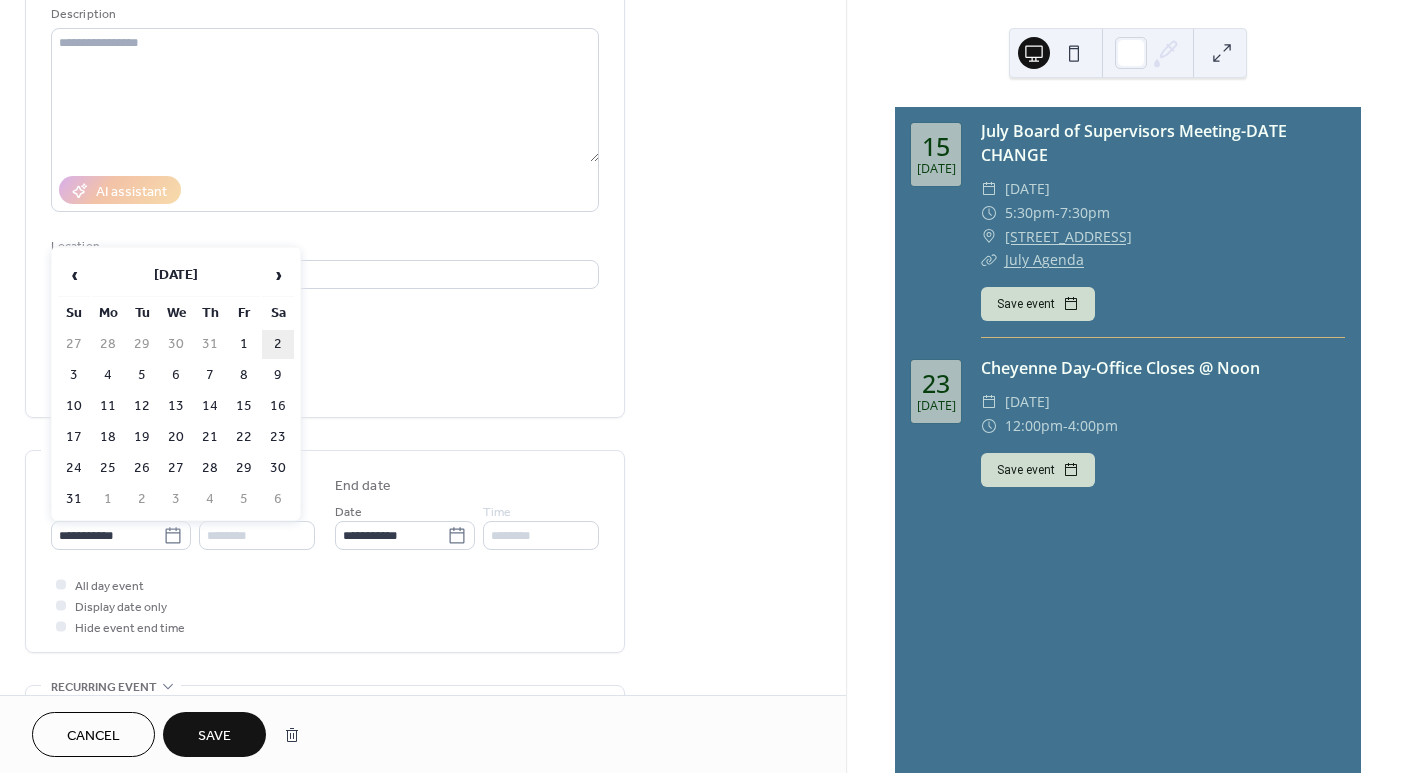 click on "2" at bounding box center [278, 344] 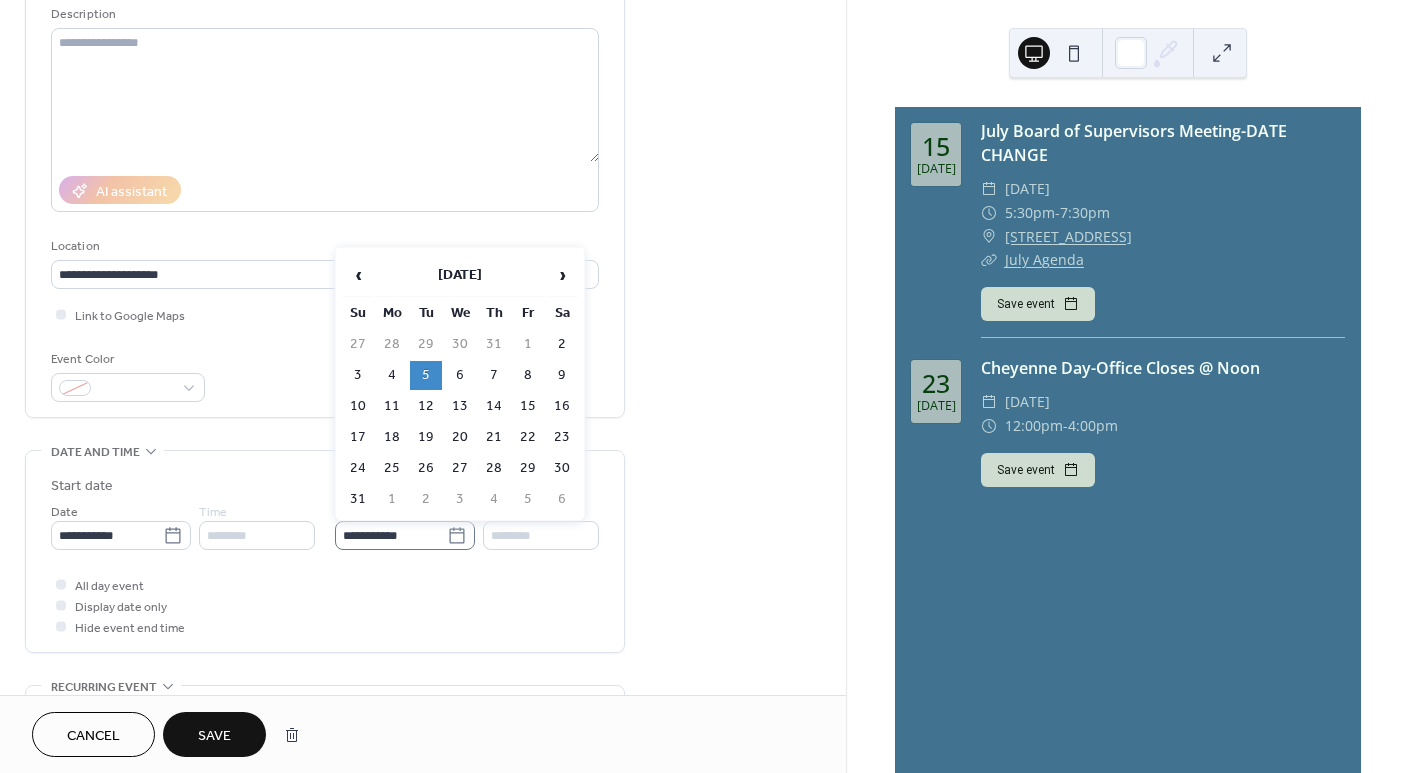click 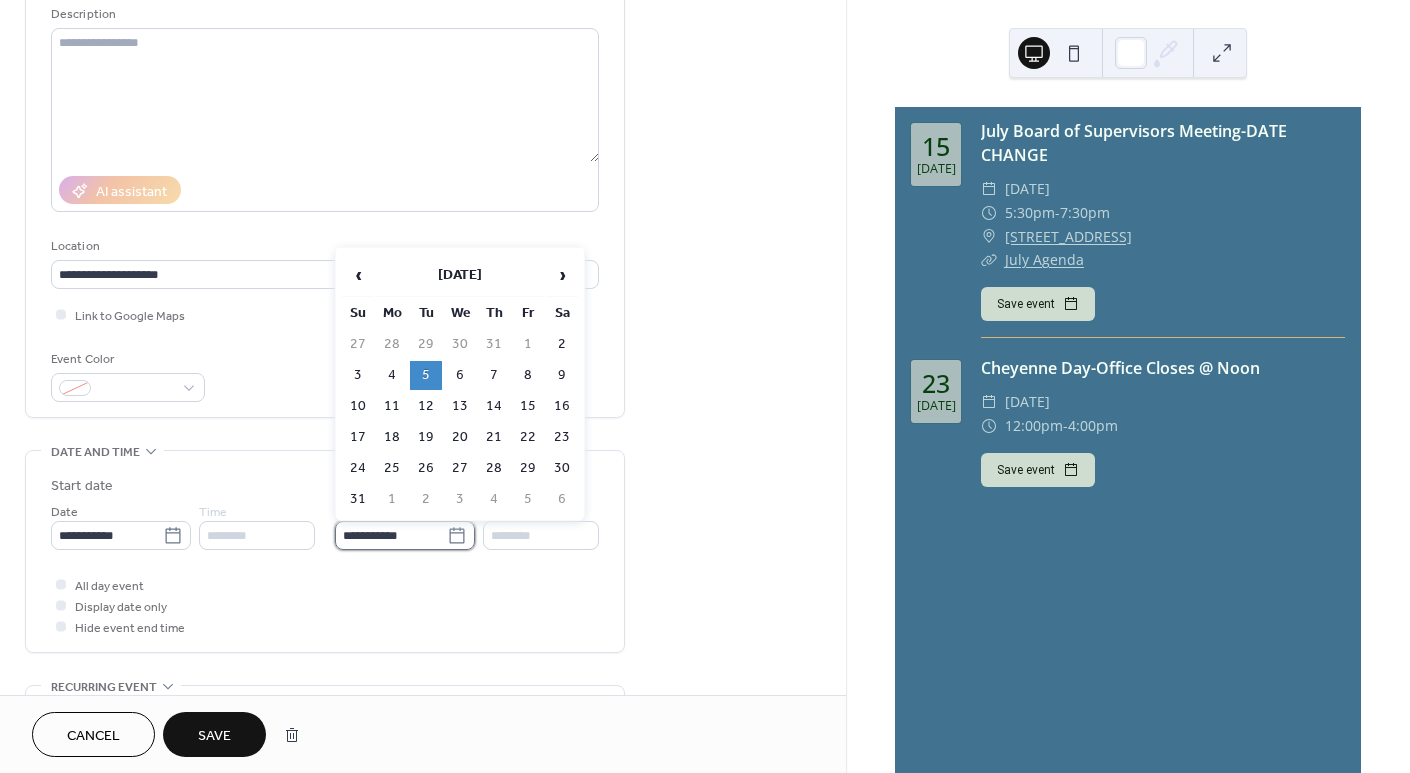 click on "**********" at bounding box center (391, 535) 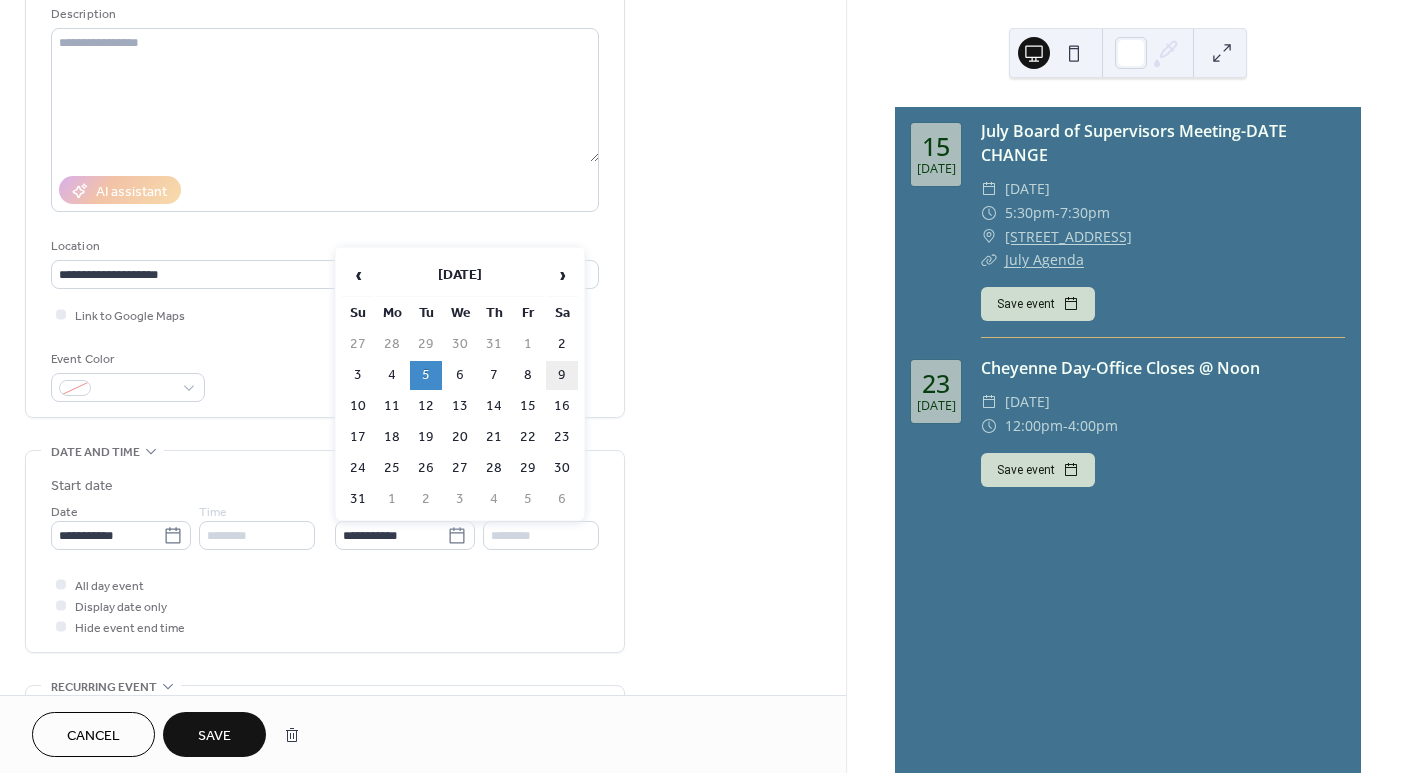 click on "9" at bounding box center [562, 375] 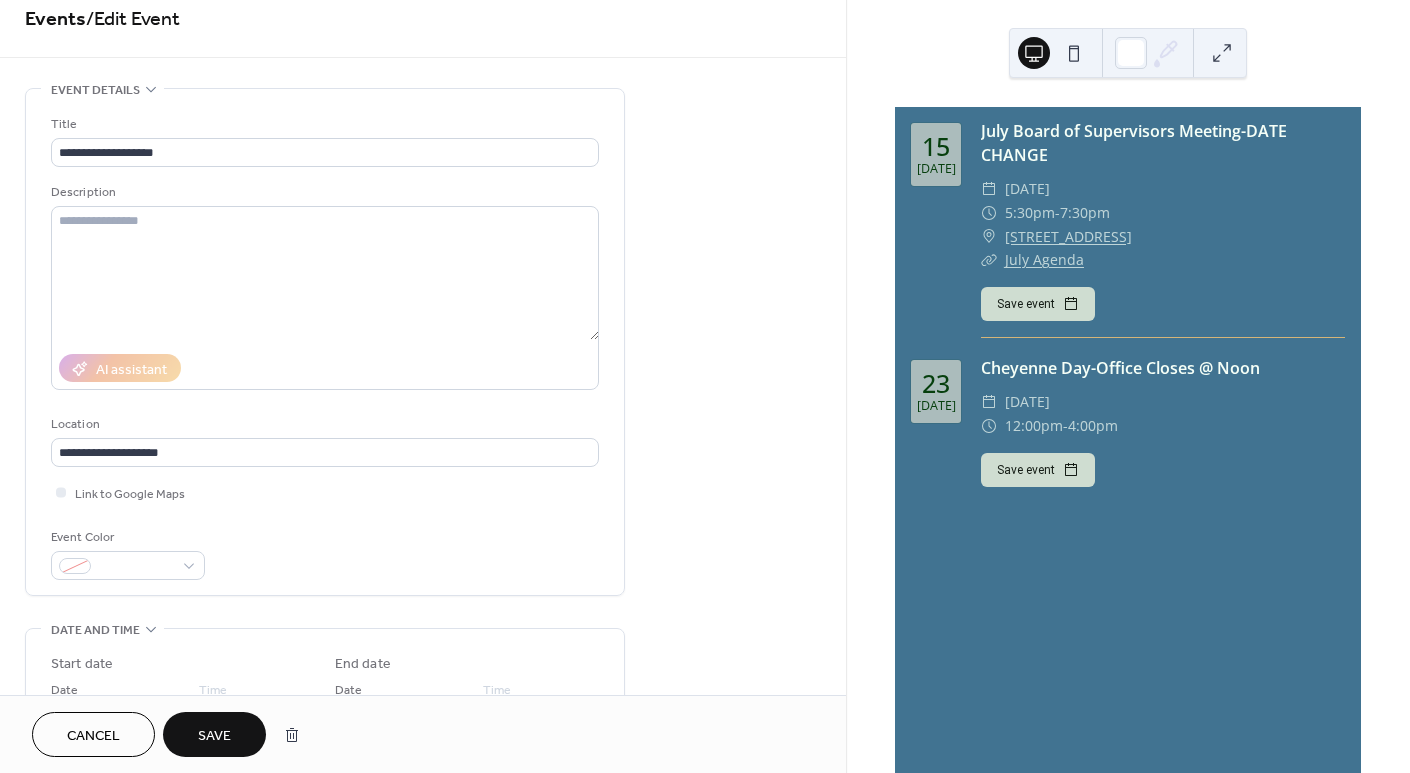 scroll, scrollTop: 0, scrollLeft: 0, axis: both 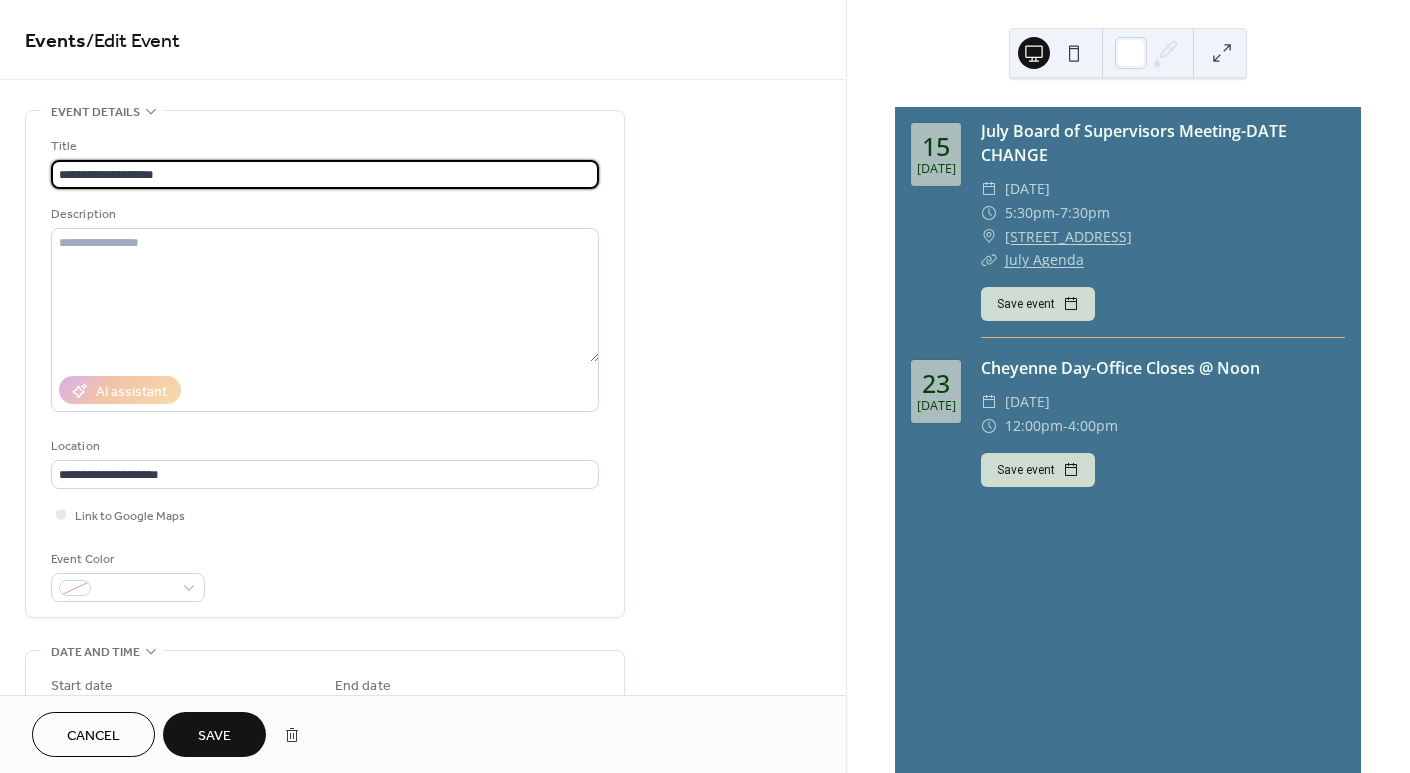 click on "**********" at bounding box center (325, 174) 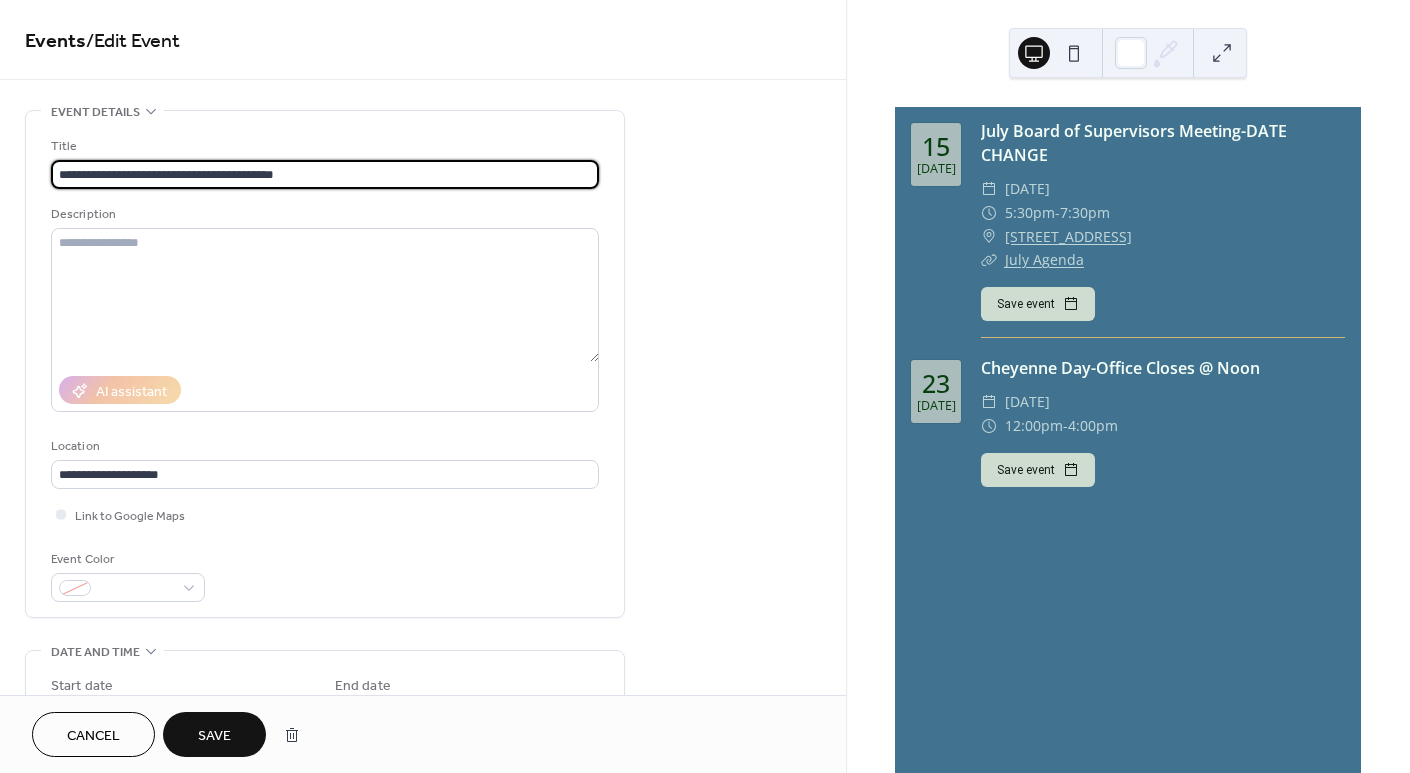 type on "**********" 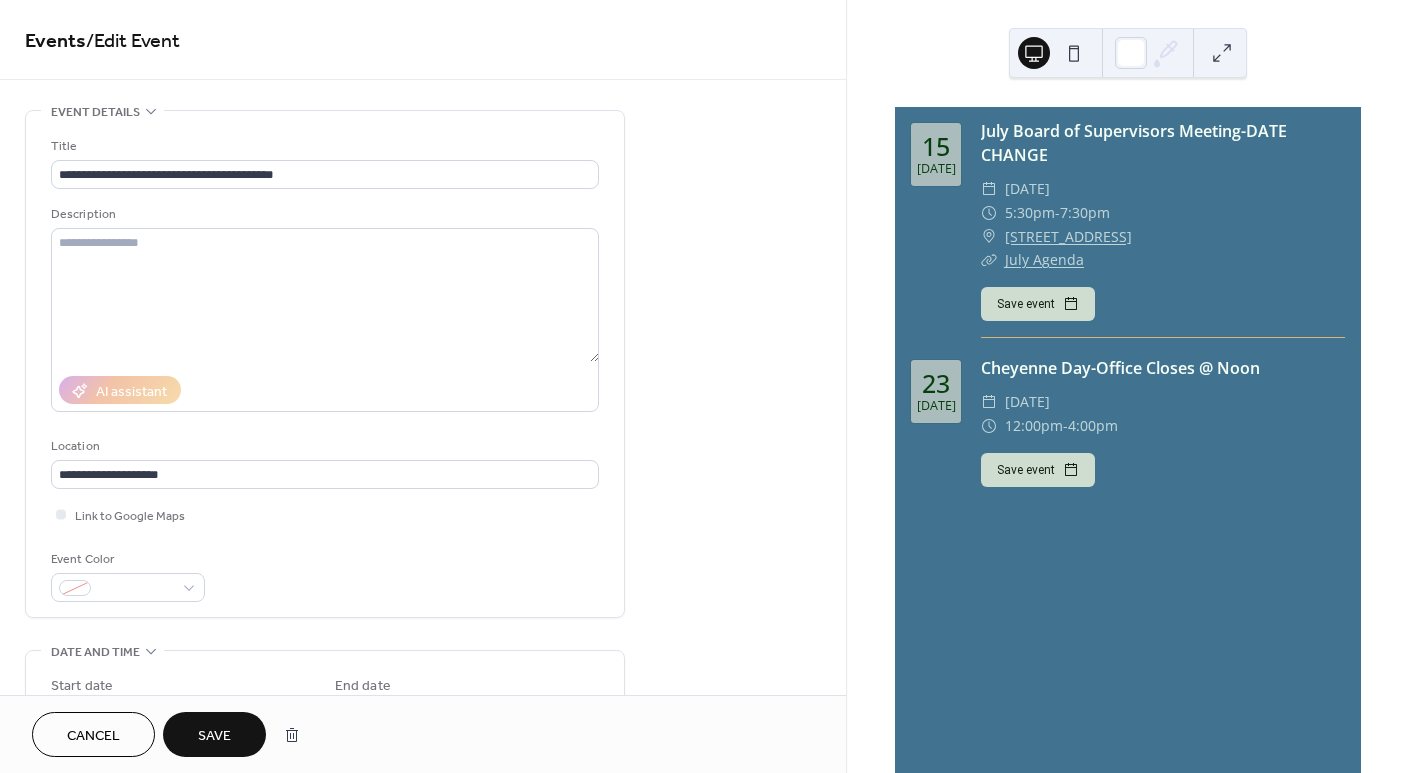 click on "Save" at bounding box center [214, 736] 